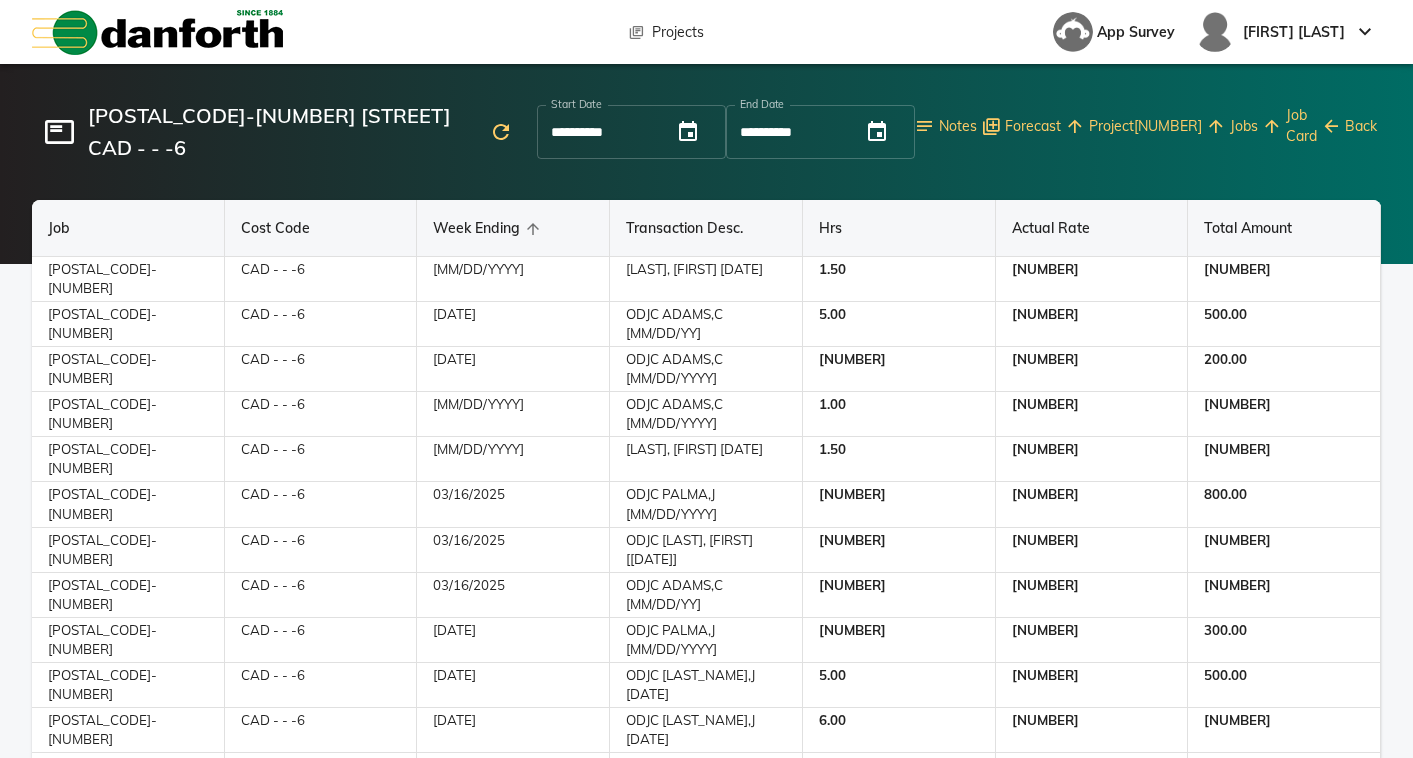 scroll, scrollTop: 0, scrollLeft: 0, axis: both 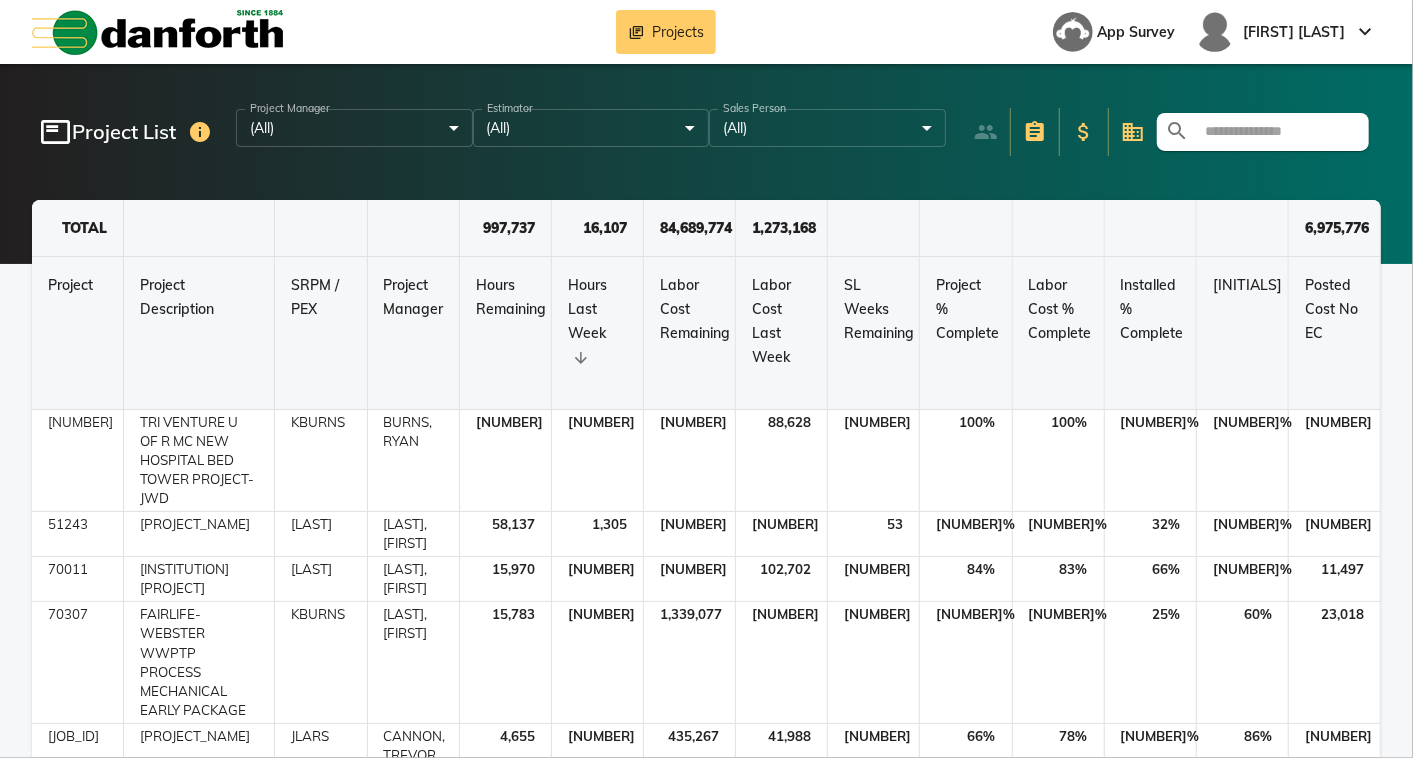 click at bounding box center (1275, 132) 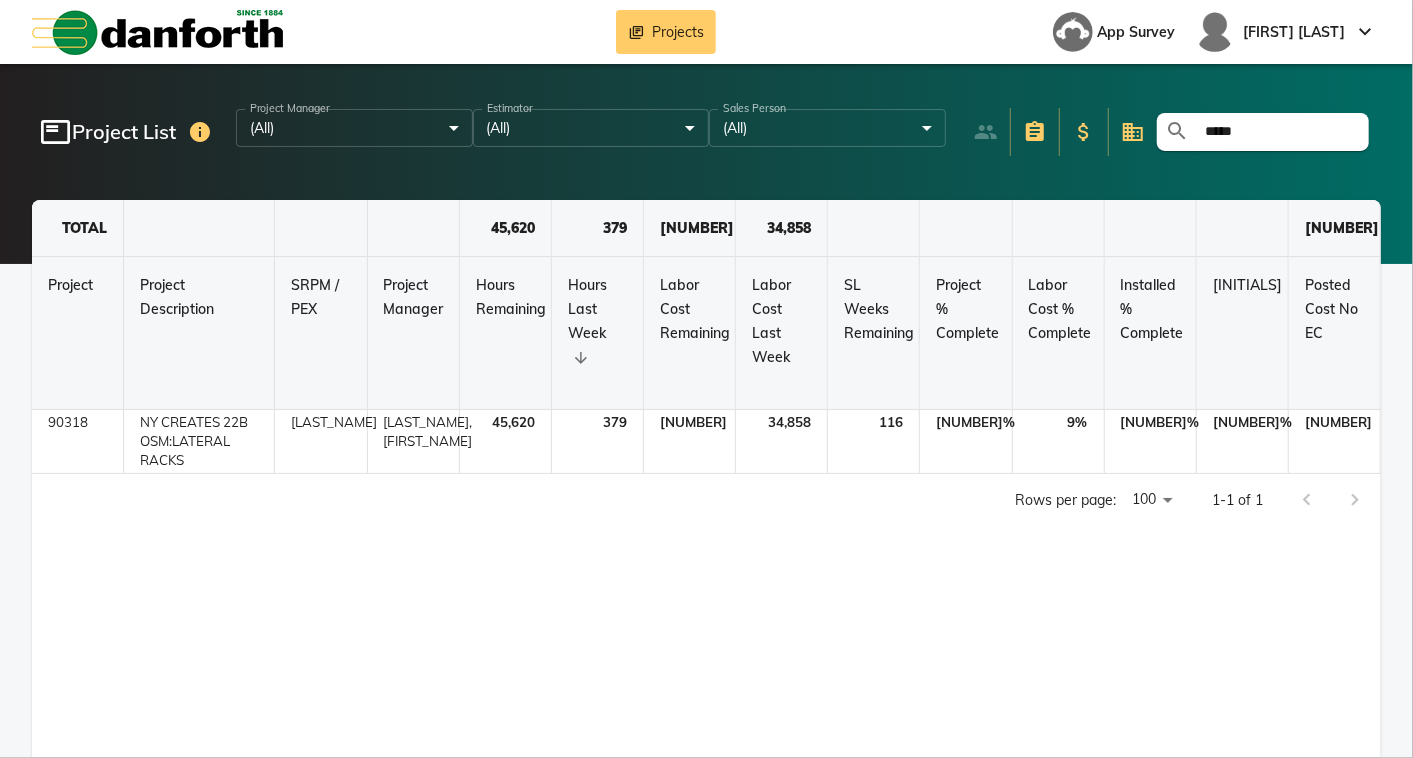 type on "*****" 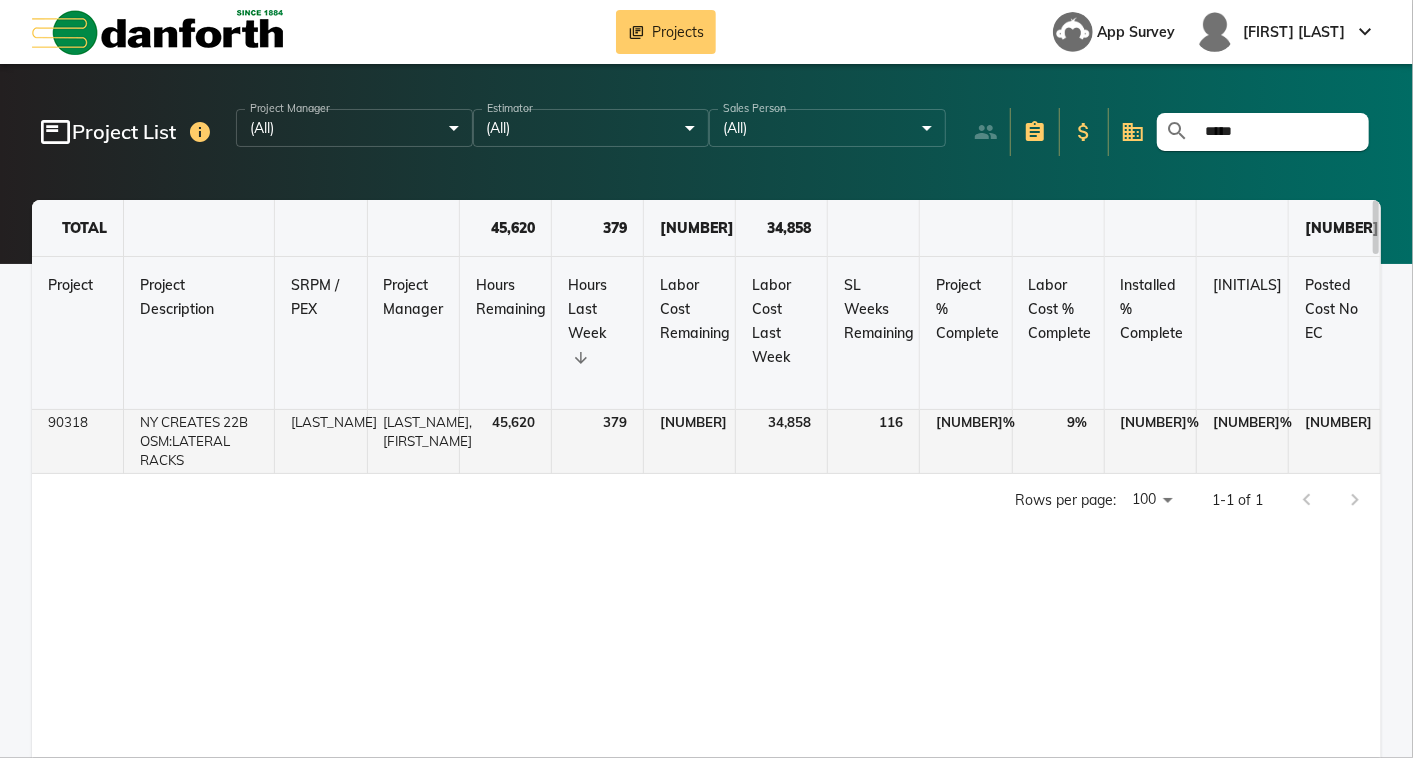 click on "NY CREATES 22B OSM:LATERAL RACKS" at bounding box center (199, 442) 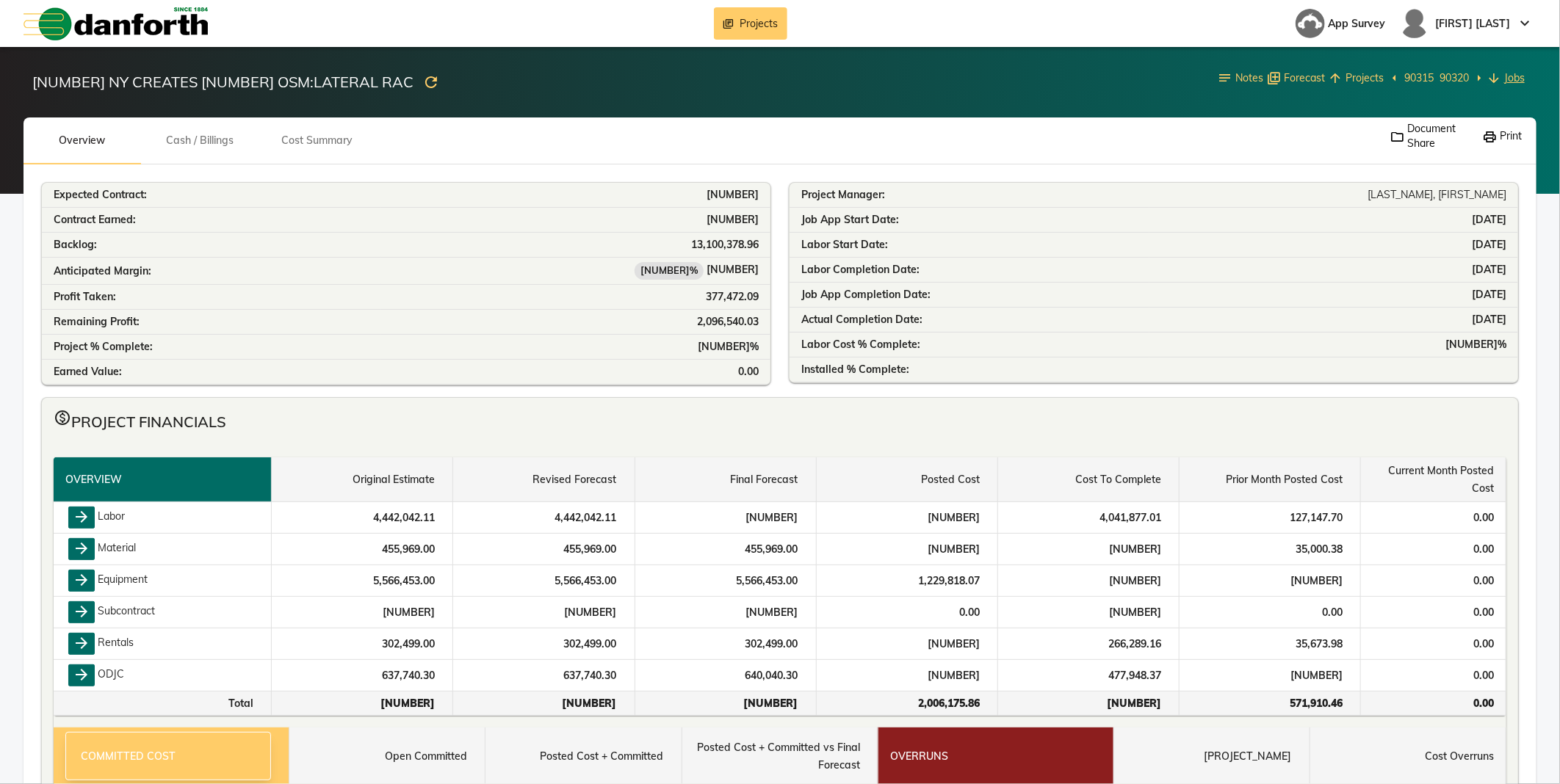 click on "Jobs" at bounding box center (1514, 78) 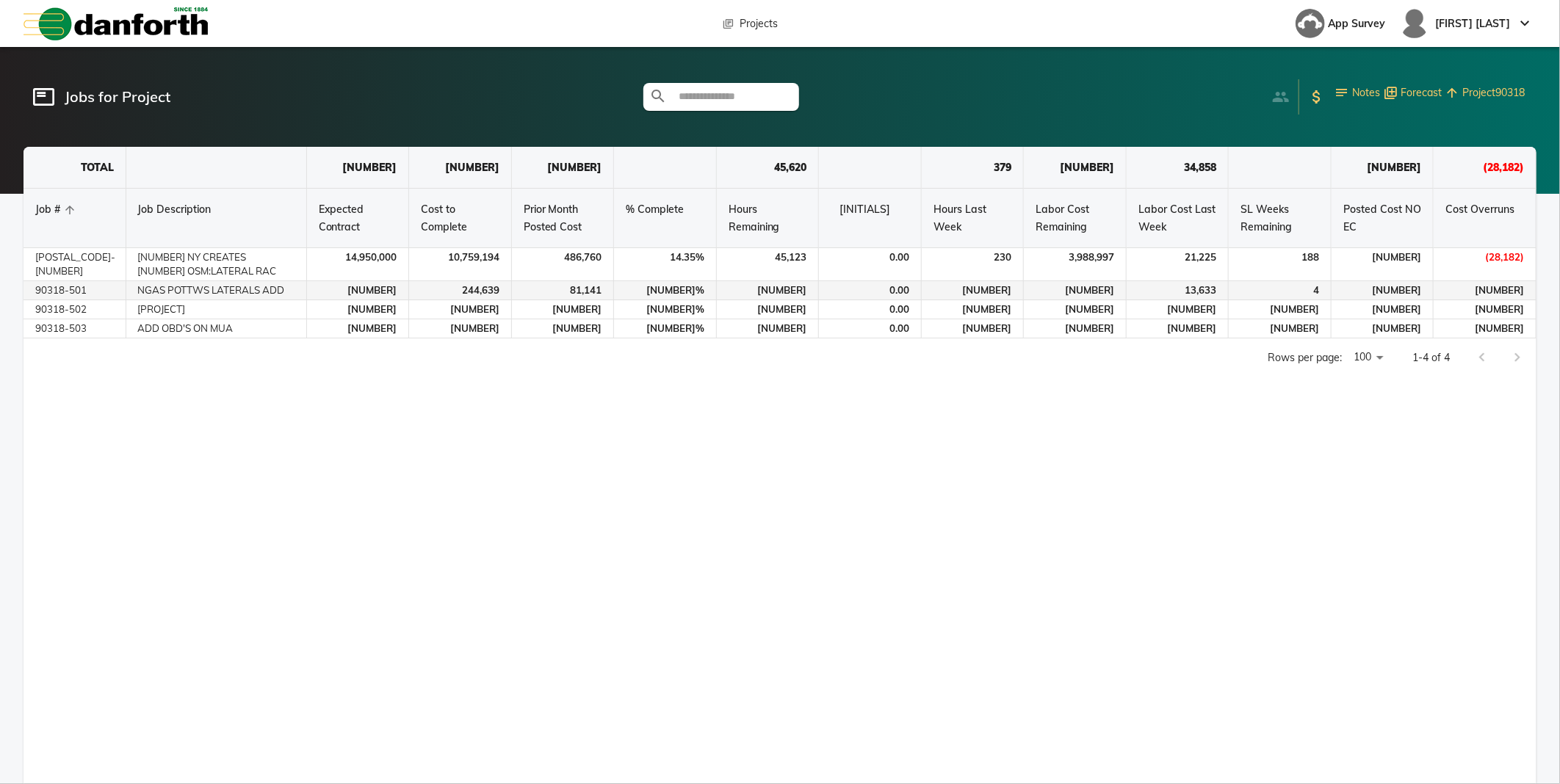 click on "NGAS POTTWS LATERALS ADD" at bounding box center (217, 264) 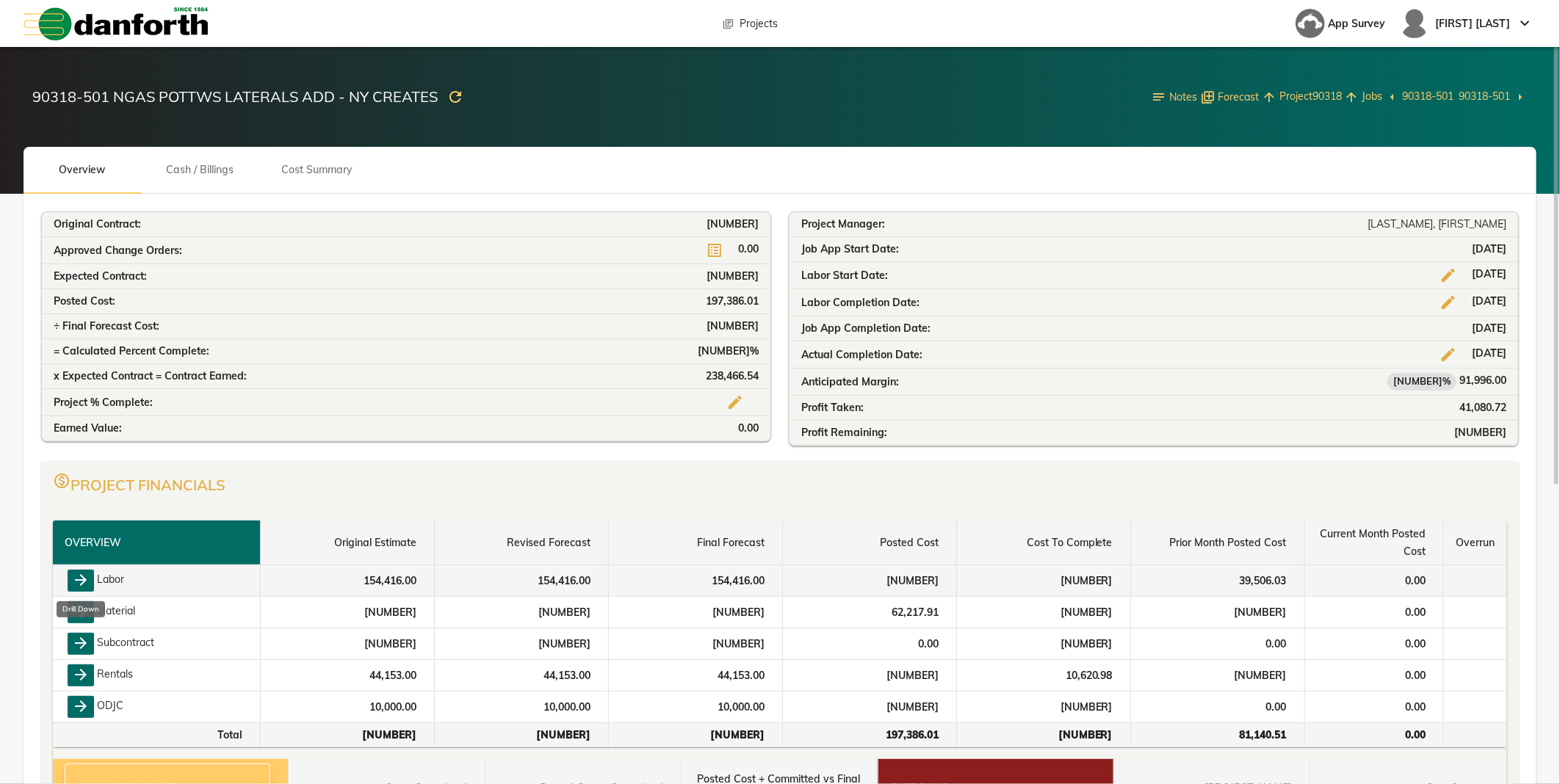 click on "arrow_forward" at bounding box center (81, 581) 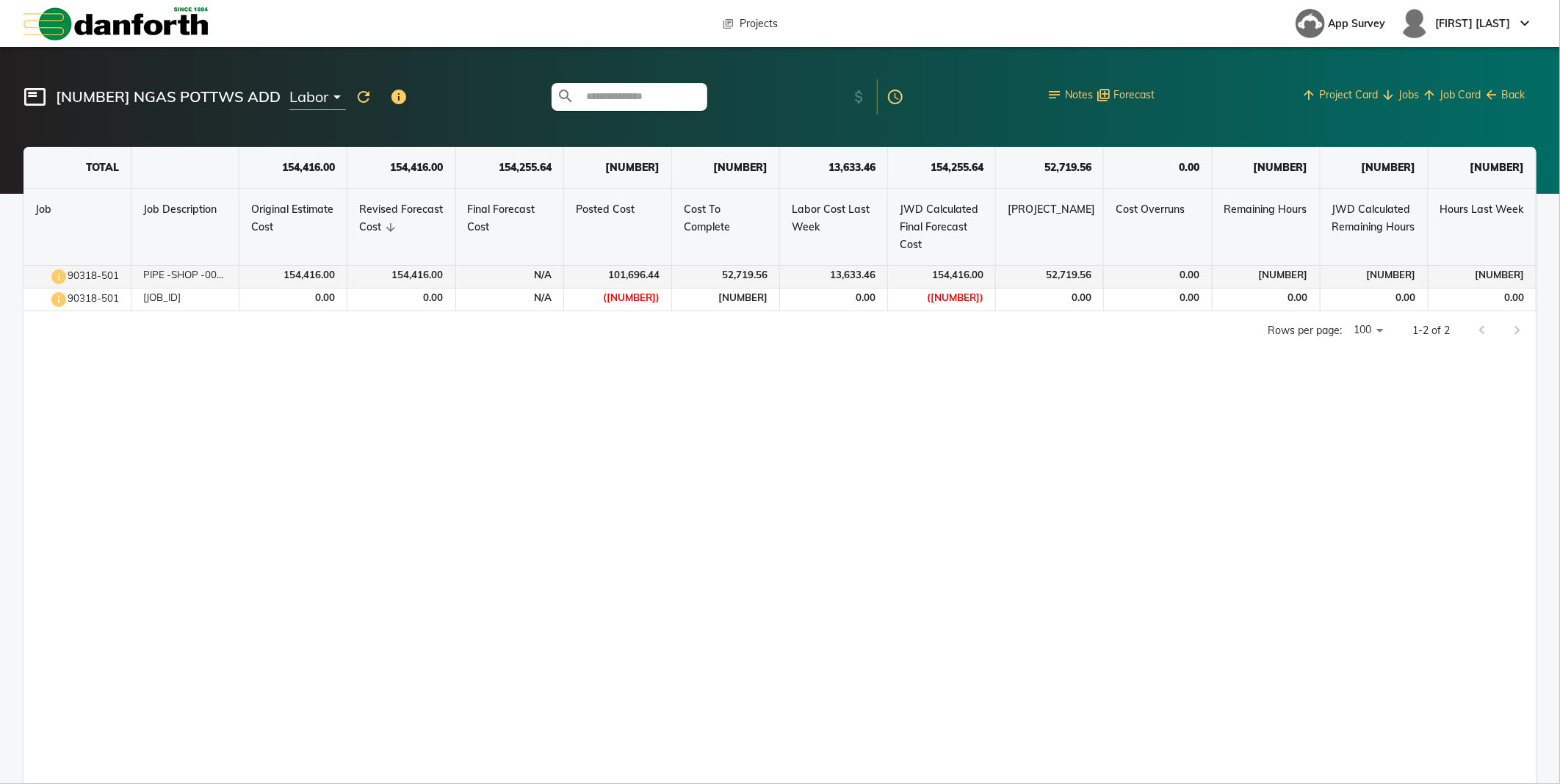 click at bounding box center [59, 277] 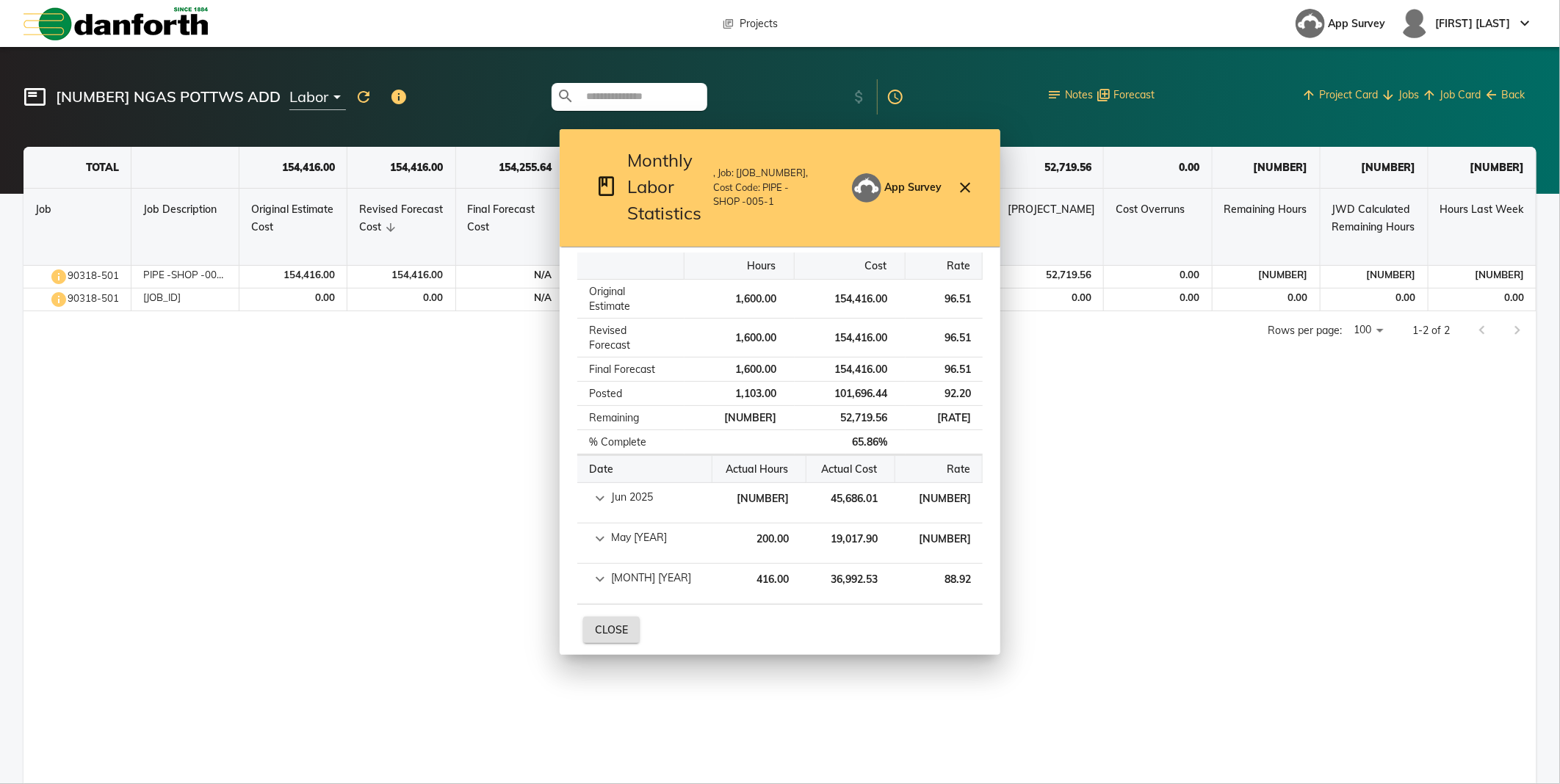 click on "book Monthly Labor Statistics book Monthly Labor Statistics , Job: [JOB_ID] , Cost Code: PIPE -SHOP -005-1 App Survey close Hours Cost Rate Original Estimate [NUMBER] [NUMBER] [RATE] Revised Forecast Hours: [NUMBER] Cost: [NUMBER] Rate: [RATE] Final Forecast Hours: [NUMBER] Cost: [NUMBER] Rate: [RATE] Posted Hours: [NUMBER] Cost: [NUMBER] Rate: [RATE] Remaining Hours: [NUMBER] Cost: [NUMBER] Rate: [RATE] % Complete: [PERCENTAGE]  % Overview Original Estimate Hours: [NUMBER] Cost: [NUMBER] Rate: [RATE] Revised Forecast Hours: [NUMBER] Cost: [NUMBER] Rate: [RATE] Final Forecast Hours: [NUMBER] Cost: [NUMBER] Rate: [RATE] Posted Hours: [NUMBER] Cost: [NUMBER] Rate: [RATE] Remaining Hours: [NUMBER] Cost: [NUMBER] Rate: [RATE] % Complete:   [PERCENTAGE]  % Date Actual Hours Actual Cost Rate Jun [YEAR] [NUMBER] [NUMBER] [RATE] May [YEAR] [NUMBER] [NUMBER] [RATE] Apr [YEAR] [NUMBER] [NUMBER] [RATE] Jun [YEAR] May [YEAR] Apr [YEAR] Close" at bounding box center (780, 392) 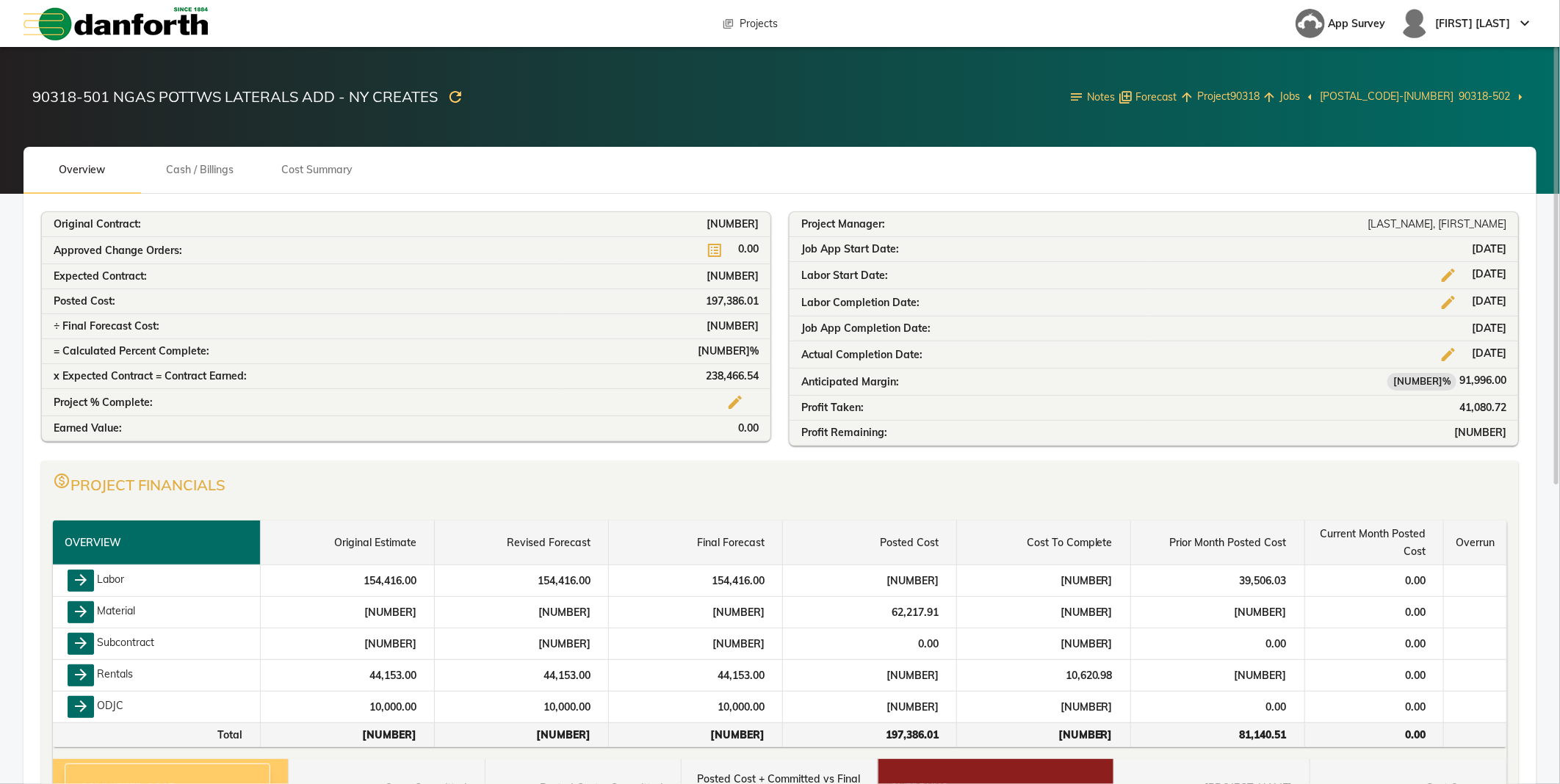 click on "arrow_left" at bounding box center (1310, 97) 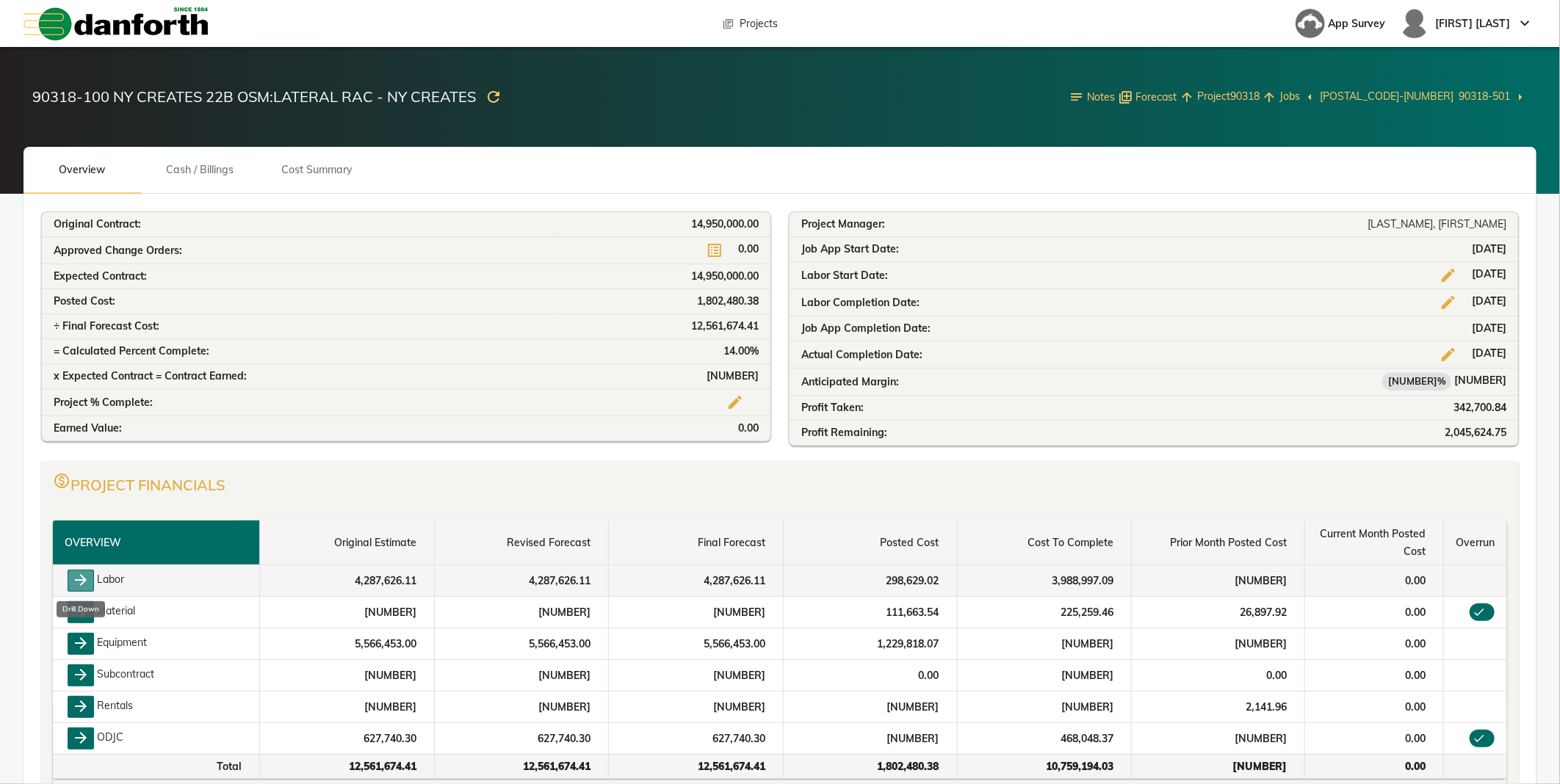 click on "arrow_forward" at bounding box center [81, 581] 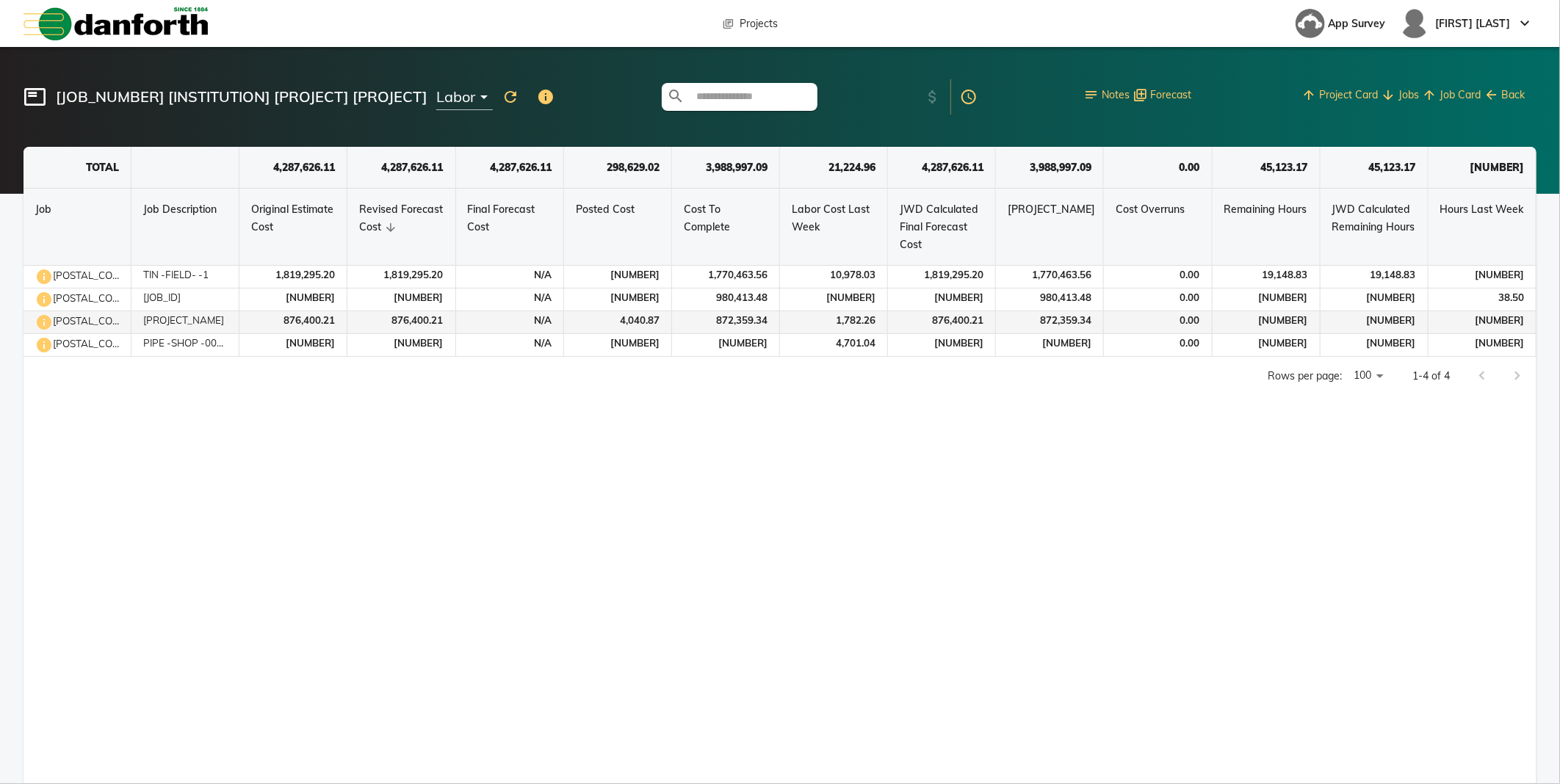 click at bounding box center [44, 277] 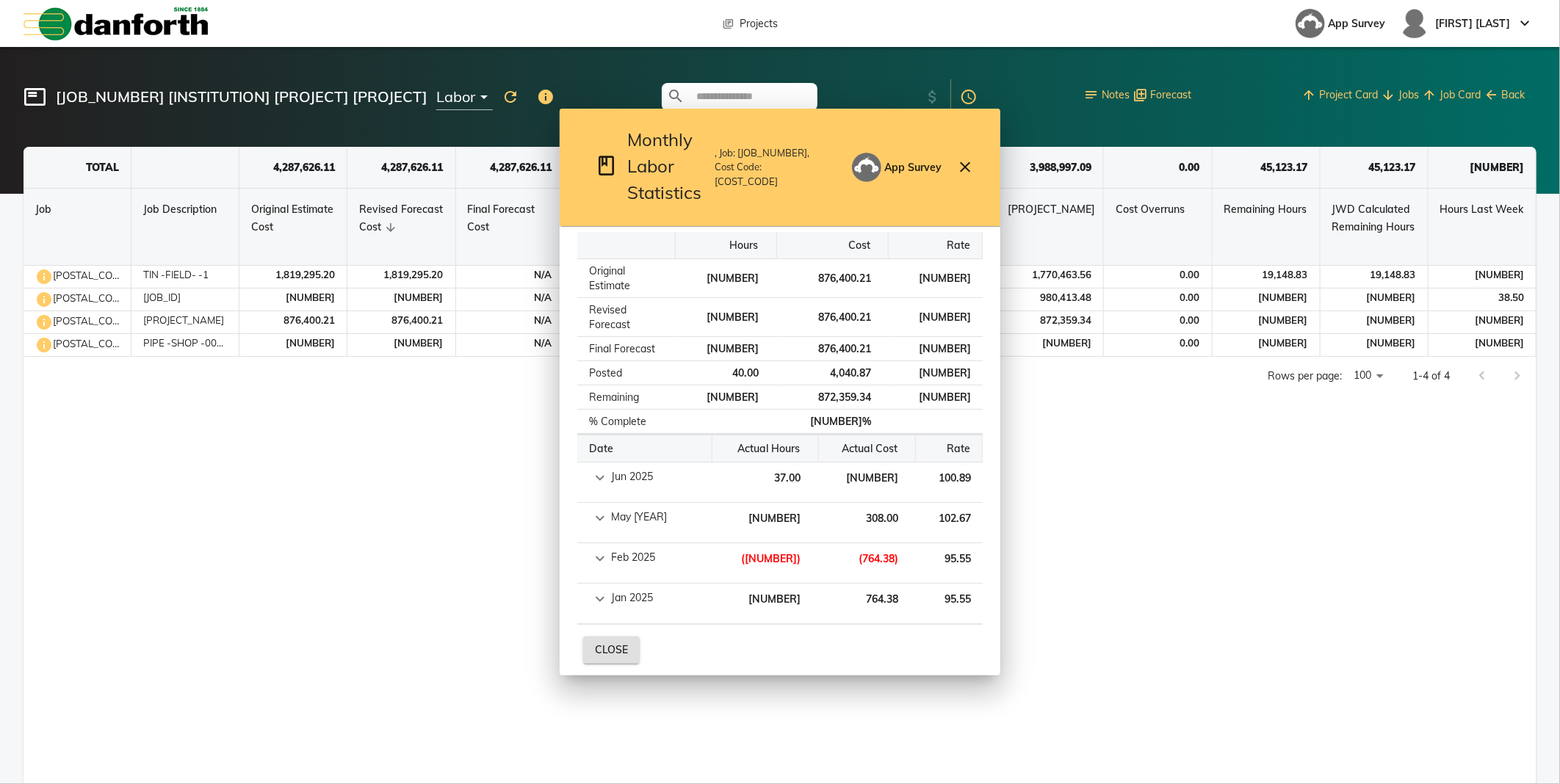 click on "Date Actual Hours Actual Cost Rate Jun [DATE] [NUMBER] [NUMBER] [NUMBER] May [DATE] [NUMBER] [NUMBER] [NUMBER] Feb [DATE] ( [NUMBER] ) ( [NUMBER] ) [NUMBER] Jan [DATE] [NUMBER] [NUMBER] [NUMBER] Jun [DATE] May [DATE] Feb [DATE] Jan [DATE] Close" at bounding box center [780, 392] 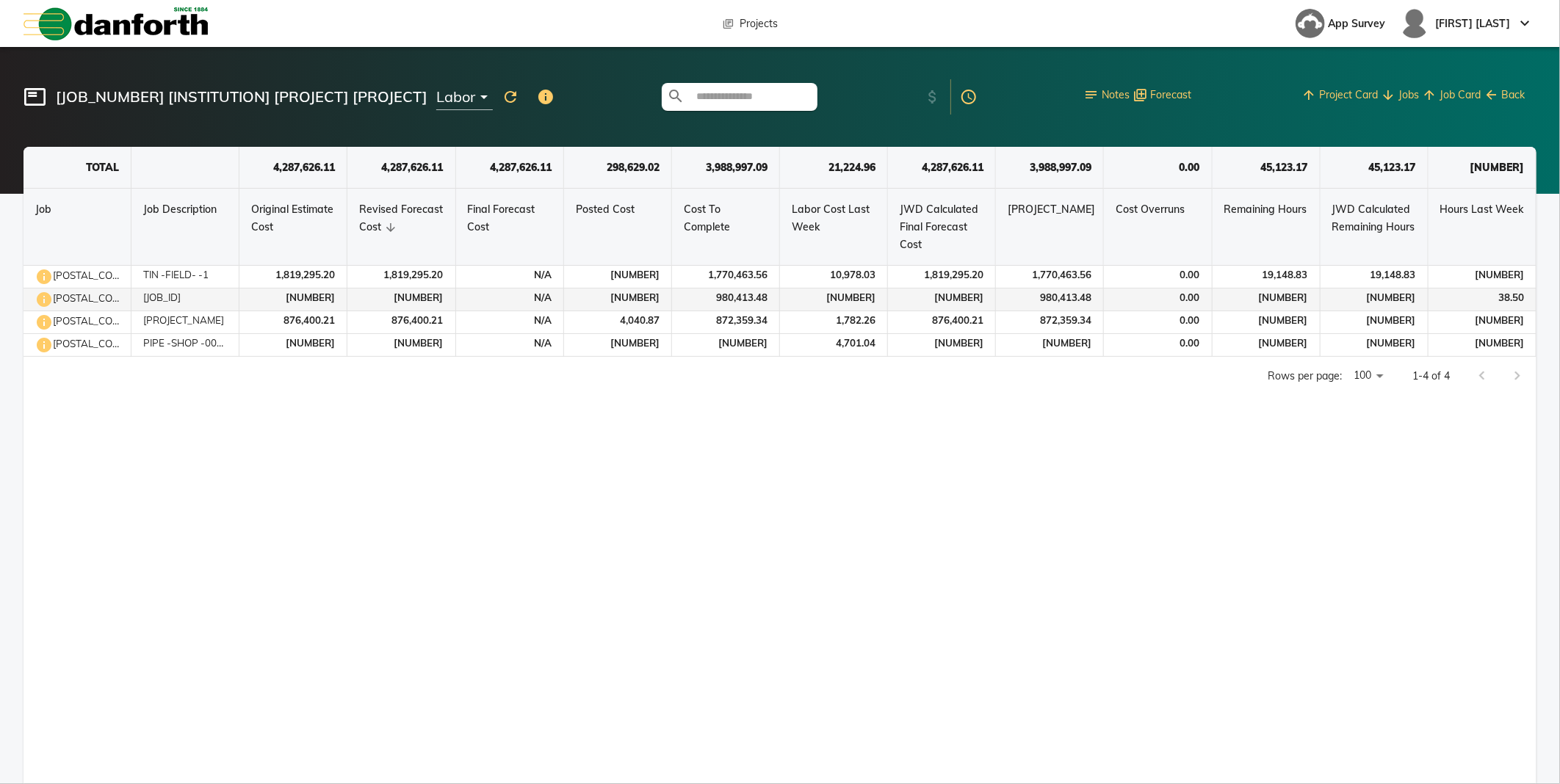 click at bounding box center [44, 277] 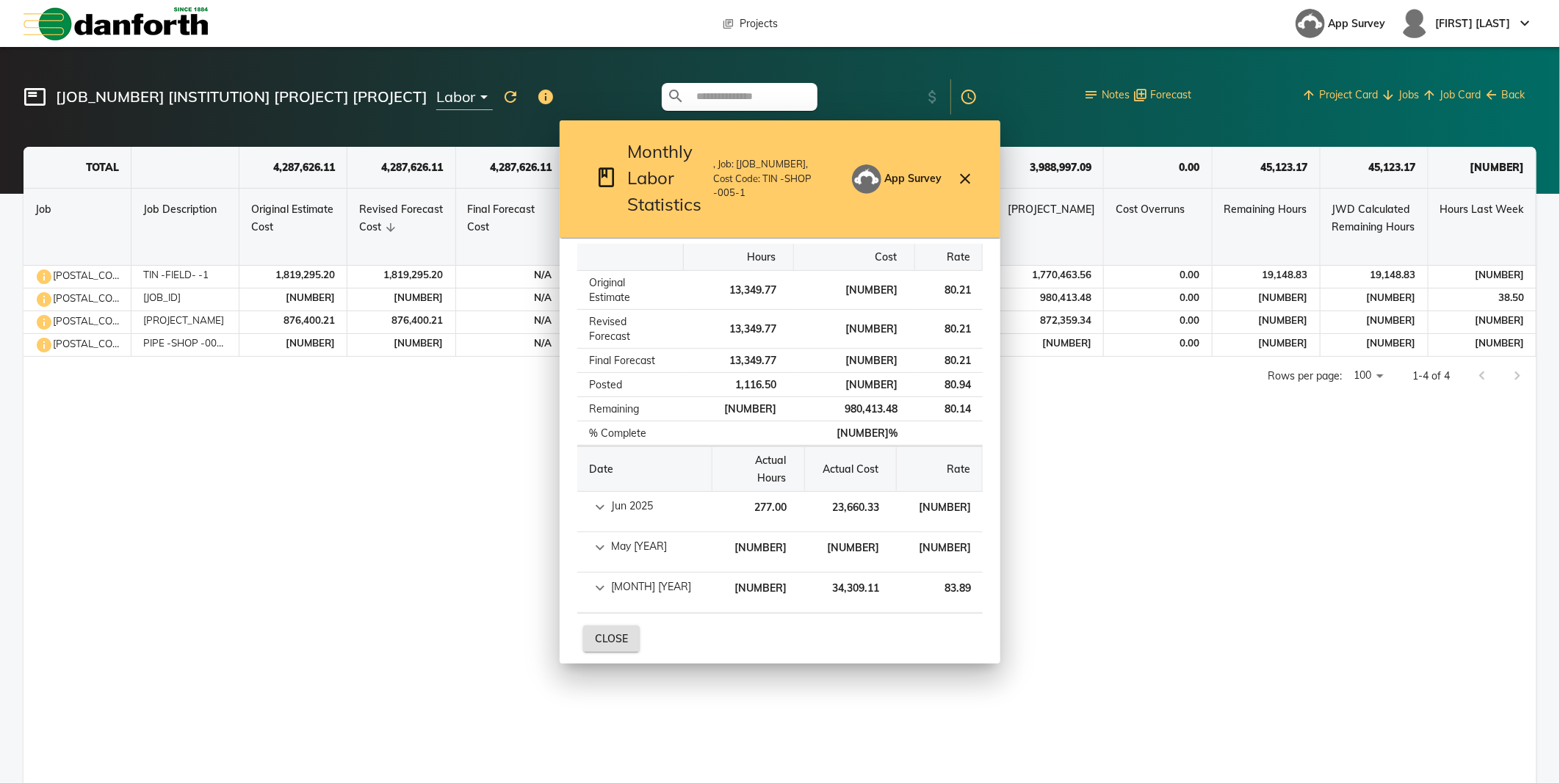 click on "book Monthly Labor Statistics book Monthly Labor Statistics , Job: 90318-100 , Cost Code: TIN  -SHOP -005-1 App Survey close Hours Cost Rate Original Estimate 13,349.77 1,070,785.05 80.21 Revised Forecast 13,349.77 1,070,785.05 80.21 Final Forecast 13,349.77 1,070,785.05 80.21 Posted 1,116.50 90,371.57 80.94 Remaining 12,233.27 980,413.48 80.14 % Complete 8.44  % Overview Original Estimate Hours: 13,349.77 Cost: 1,070,785.05 Rate: 80.21 Revised Forecast Hours: 13,349.77 Cost: 1,070,785.05 Rate: 80.21 Final Forecast Hours: 13,349.77 Cost: 1,070,785.05 Rate: 80.21 Posted Hours: 1,116.50 Cost: 90,371.57 Rate: 80.94 Remaining Hours: 12,233.27 Cost: 980,413.48 Rate: 80.14 % Complete:   8.44  % Date Actual Hours Actual Cost Rate Jun 2025 277.00 23,660.33 85.42 May 2025 430.50 32,402.13 75.27 Apr 2025 409.00 34,309.11 83.89 Jun 2025 May 2025 Apr 2025 Close" at bounding box center (780, 392) 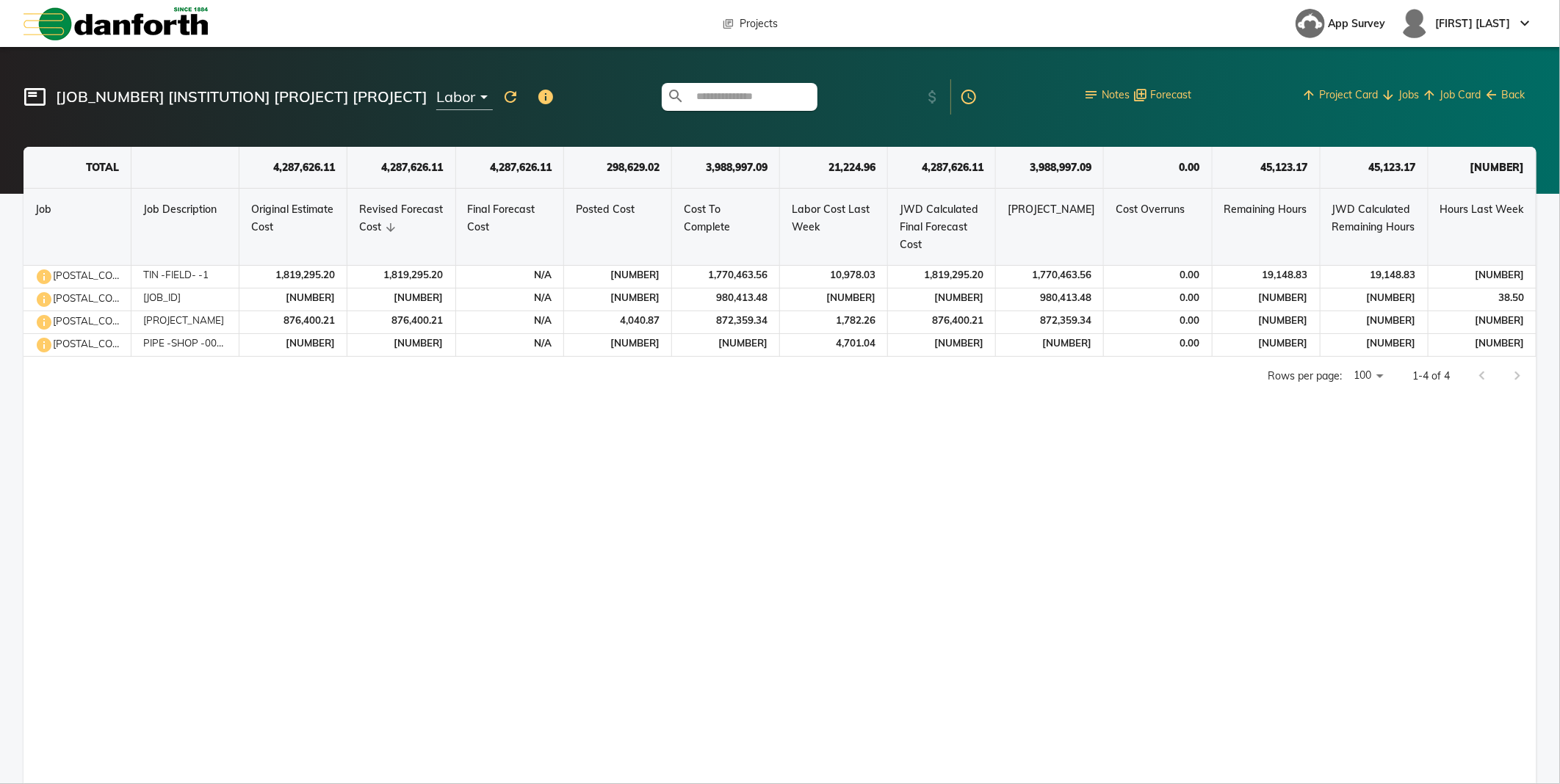 click on "**********" at bounding box center [780, 465] 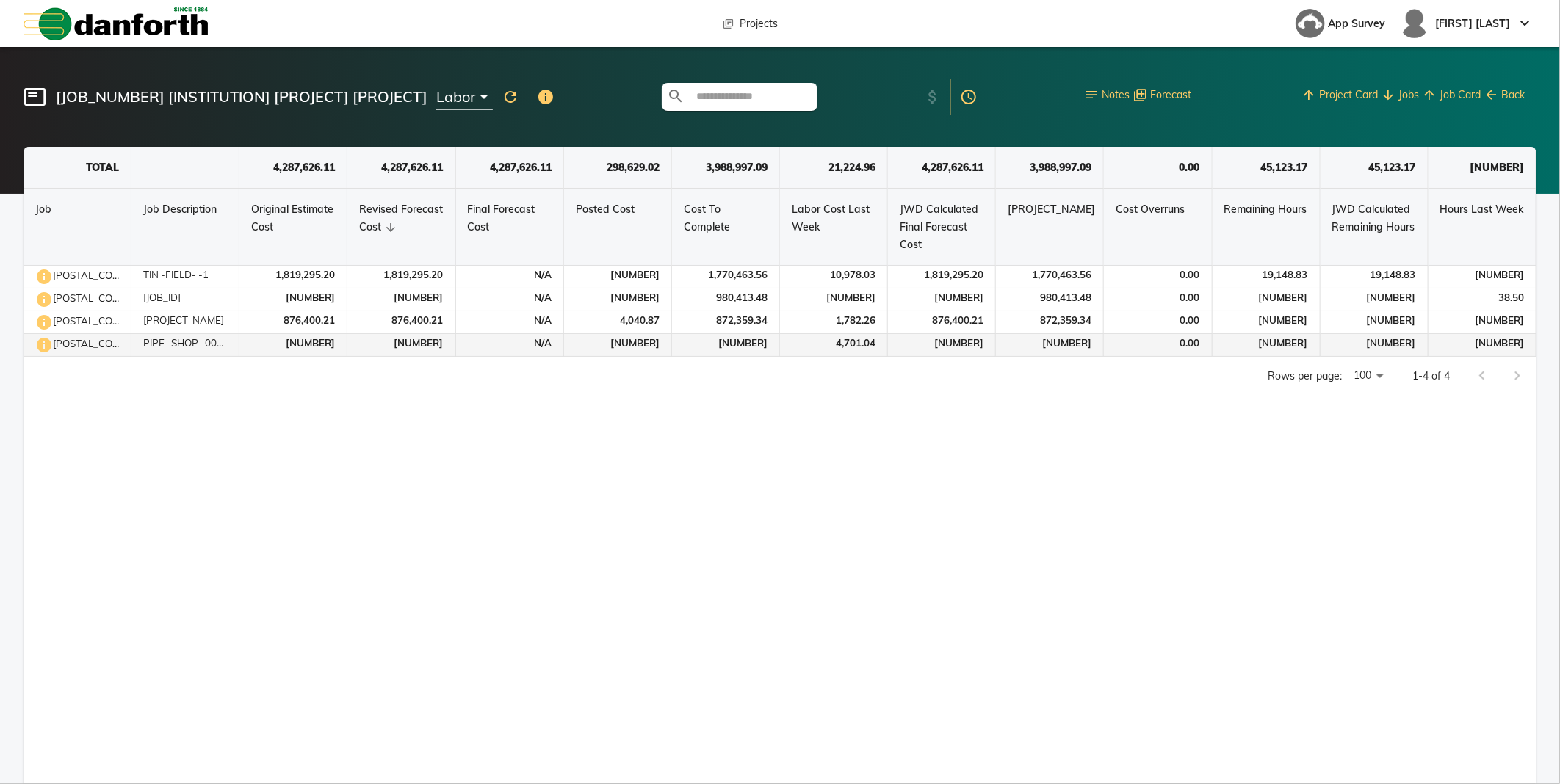 click at bounding box center (44, 277) 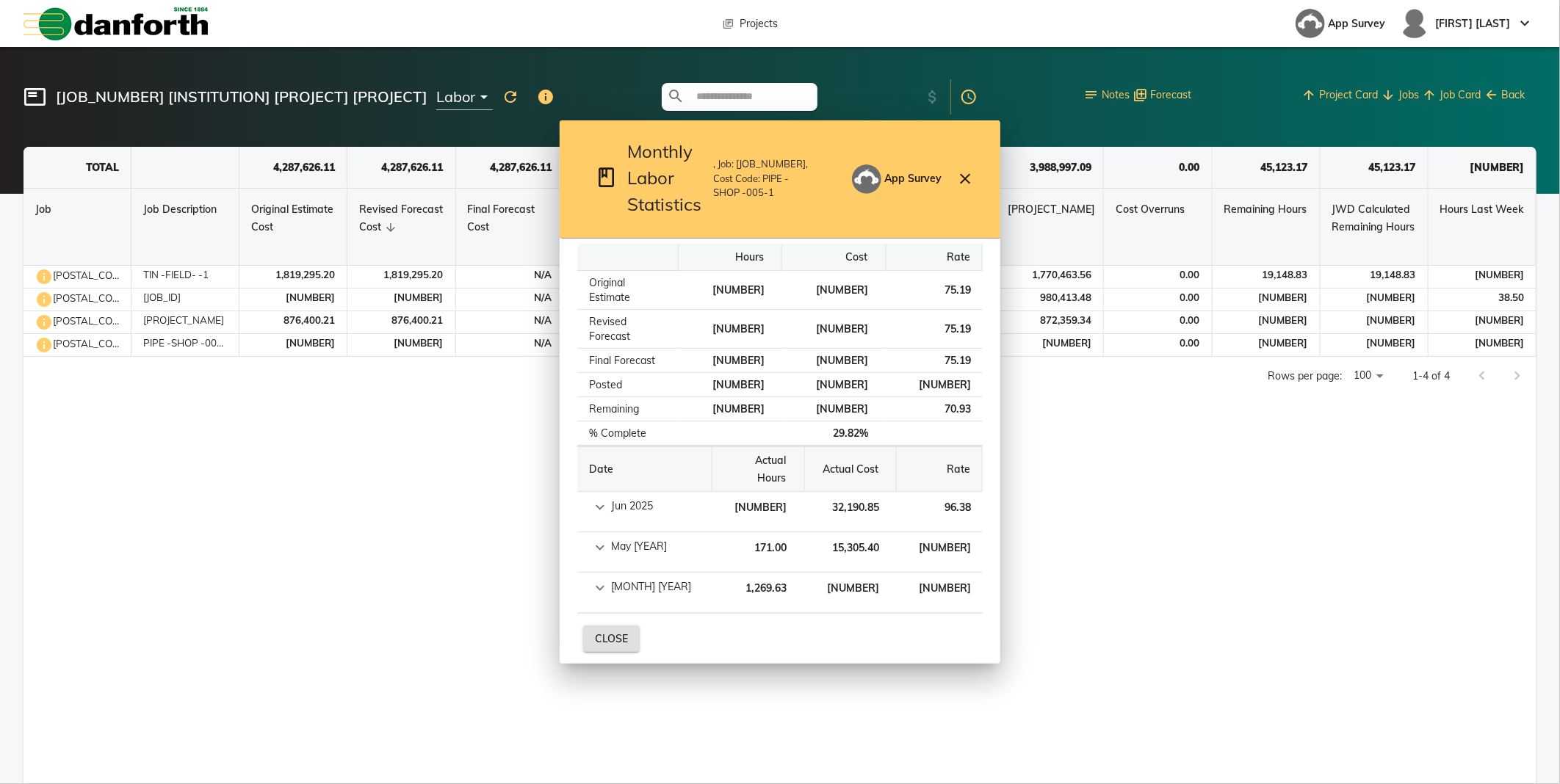 drag, startPoint x: 267, startPoint y: 421, endPoint x: 253, endPoint y: 416, distance: 14.866069 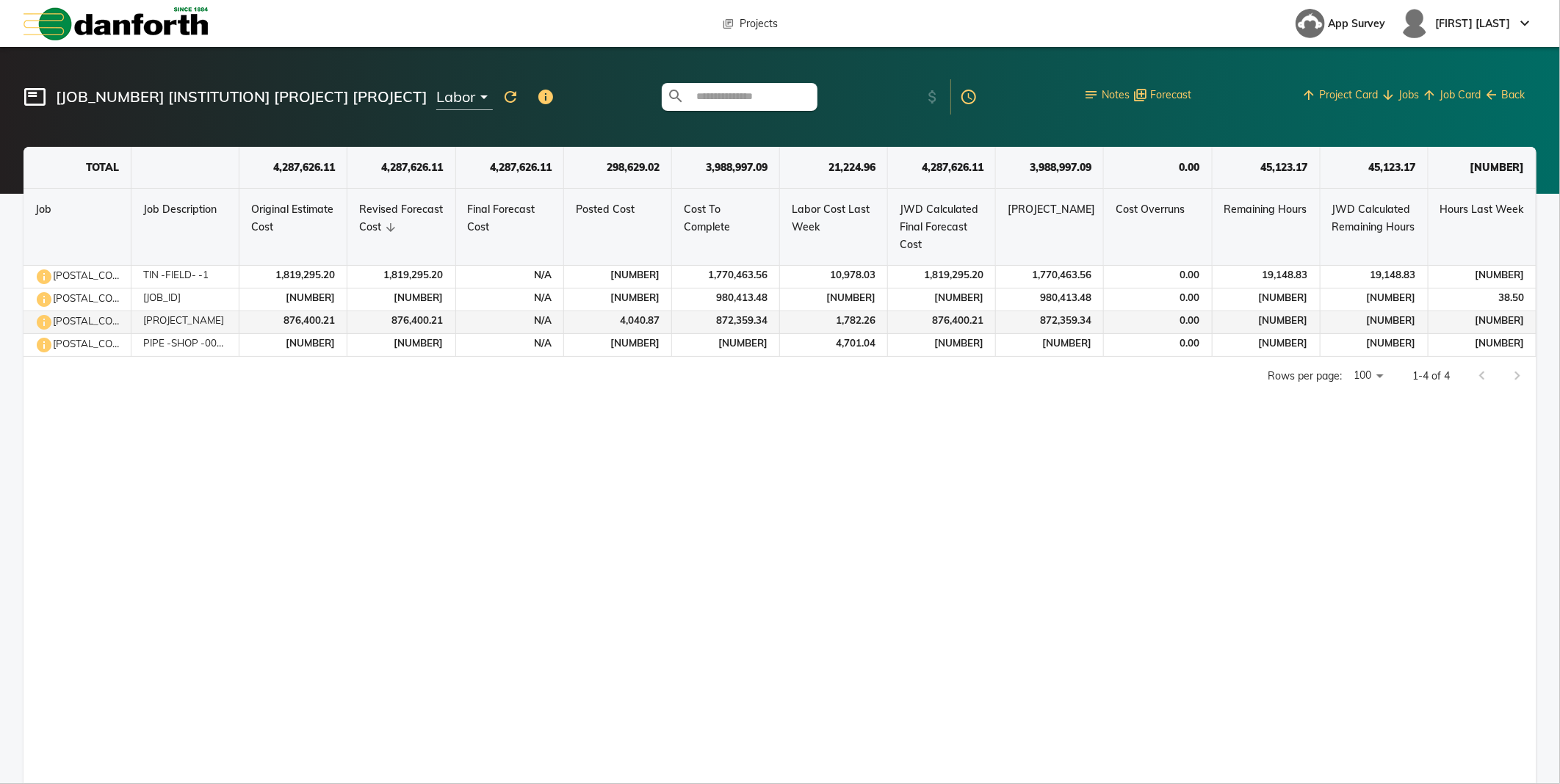 click at bounding box center (44, 277) 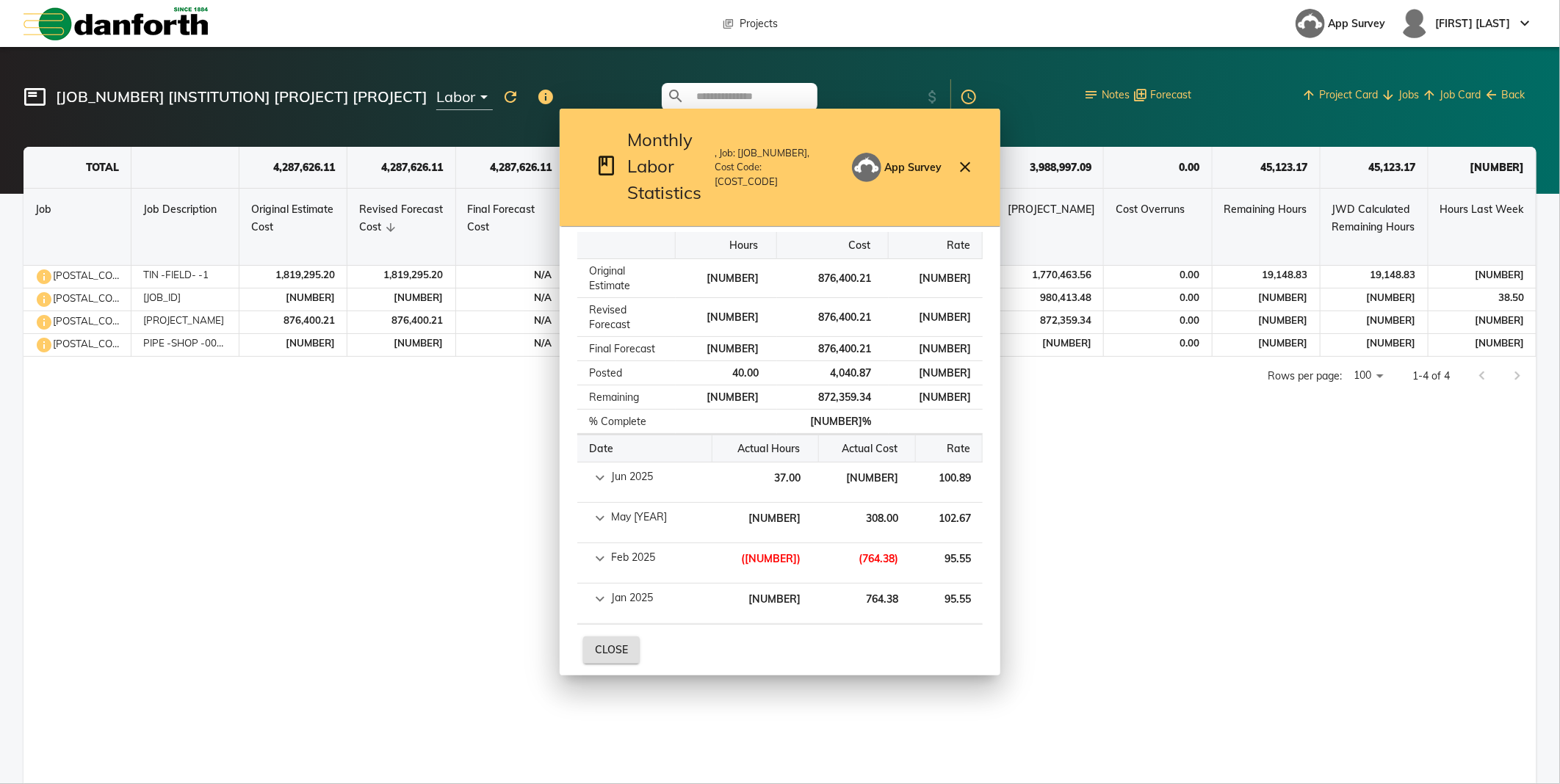 drag, startPoint x: 74, startPoint y: 410, endPoint x: 75, endPoint y: 399, distance: 11.045361 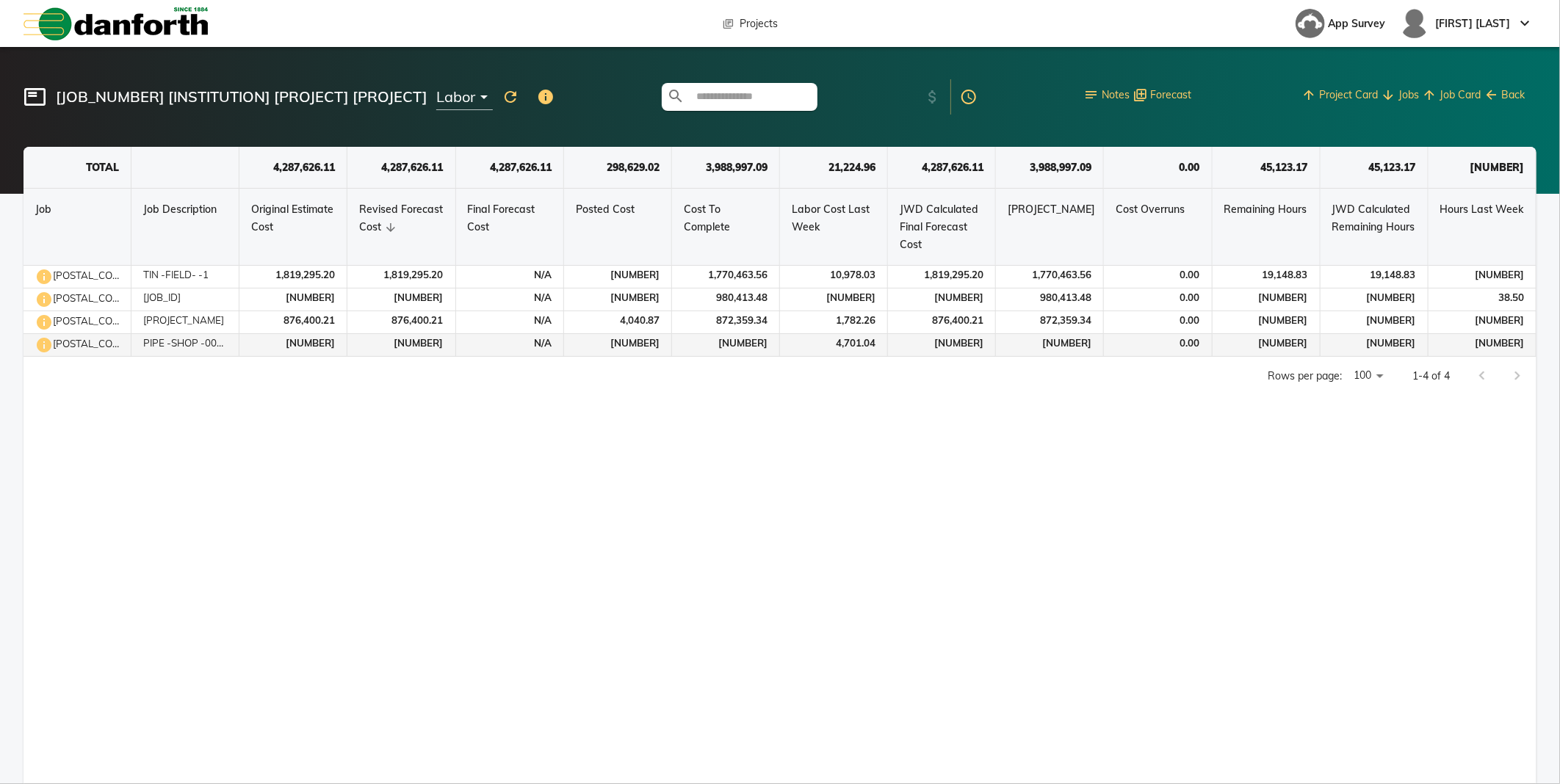 click at bounding box center (44, 277) 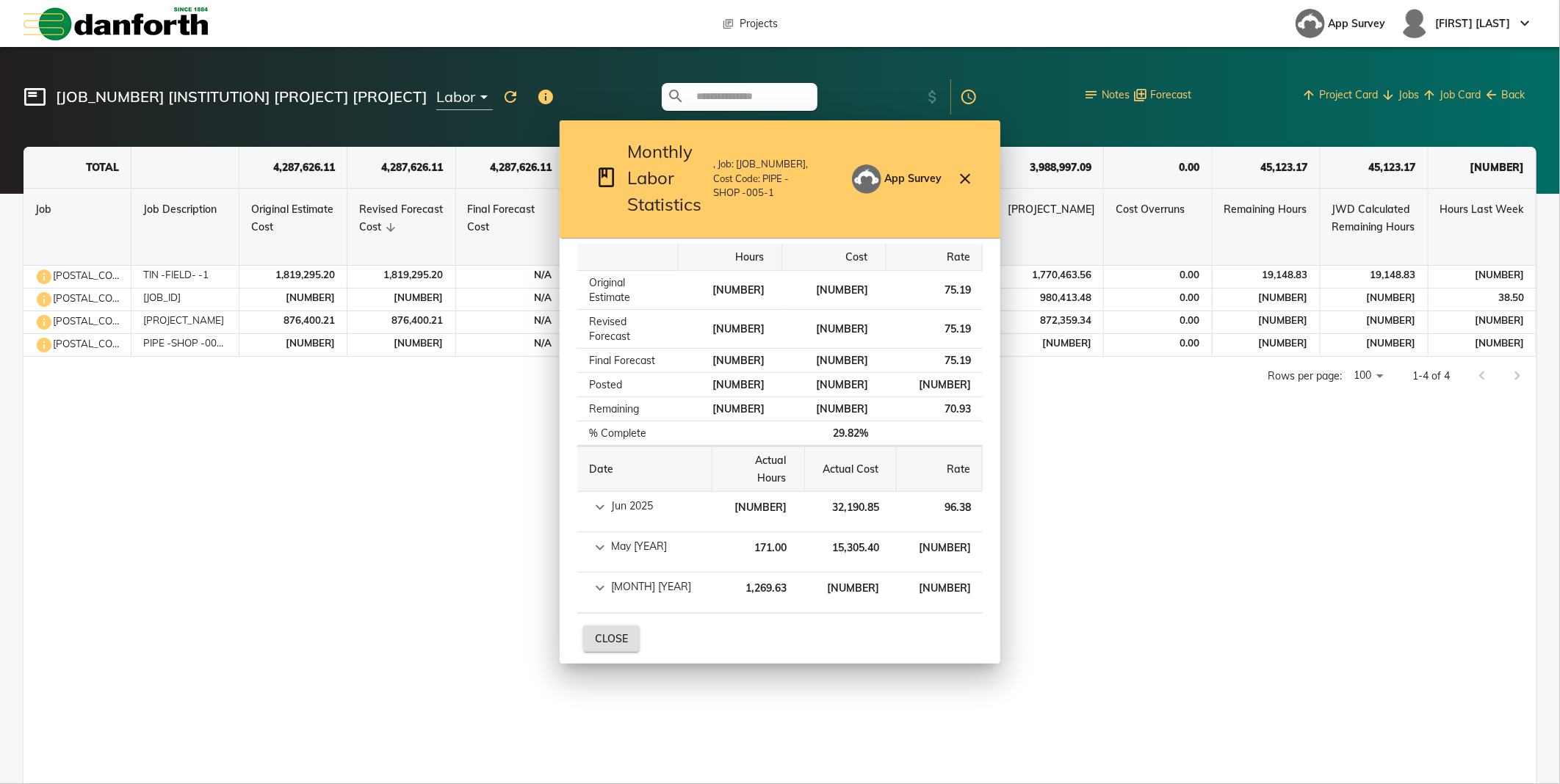click on "book Monthly Labor Statistics book Monthly Labor Statistics , Job: [JOB_ID] , Cost Code: [COST_CODE] App Survey close Hours Cost Rate Original Estimate [HOURS] [COST] [RATE] Revised Forecast [HOURS] [COST] [RATE] Final Forecast [HOURS] [COST] [RATE] Posted [HOURS] [COST] [RATE] Remaining [HOURS] [COST] [RATE] % Complete [PERCENT]% Overview Original Estimate Hours: [HOURS] Cost: [COST] Rate: [RATE] Revised Forecast Hours: [HOURS] Cost: [COST] Rate: [RATE] Final Forecast Hours: [HOURS] Cost: [COST] Rate: [RATE] Posted Hours: [HOURS] Cost: [COST] Rate: [RATE] Remaining Hours: [HOURS] Cost: [COST] Rate: [RATE] % Complete: [PERCENT] % Date Actual Hours Actual Cost Rate Jun [YEAR] [HOURS] [COST] [RATE] May [YEAR] [HOURS] [COST] [RATE] Apr [YEAR] [HOURS] [COST] [RATE] Jun [YEAR] May [YEAR] Apr [YEAR] Close" at bounding box center (780, 392) 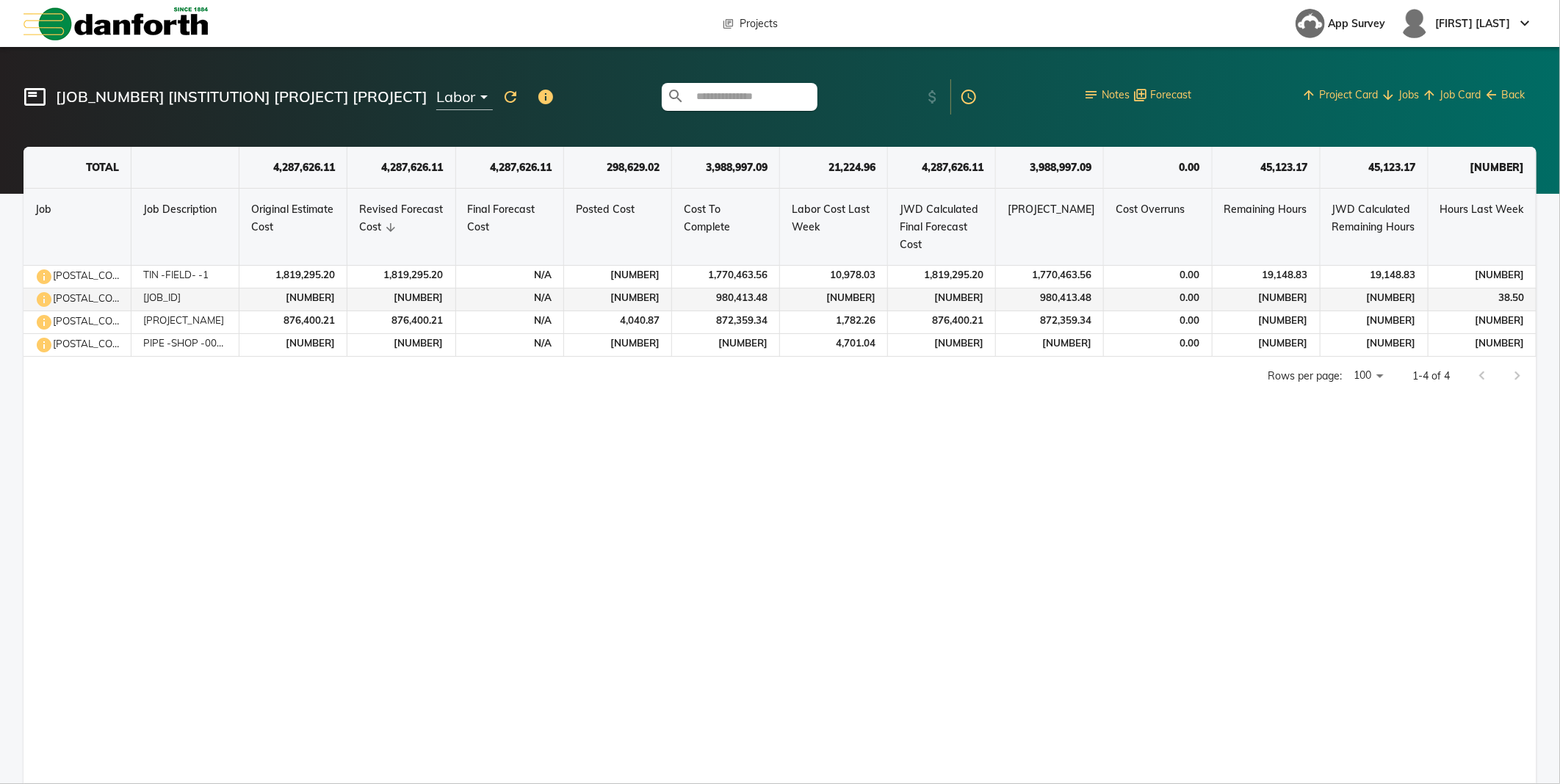 click at bounding box center (44, 277) 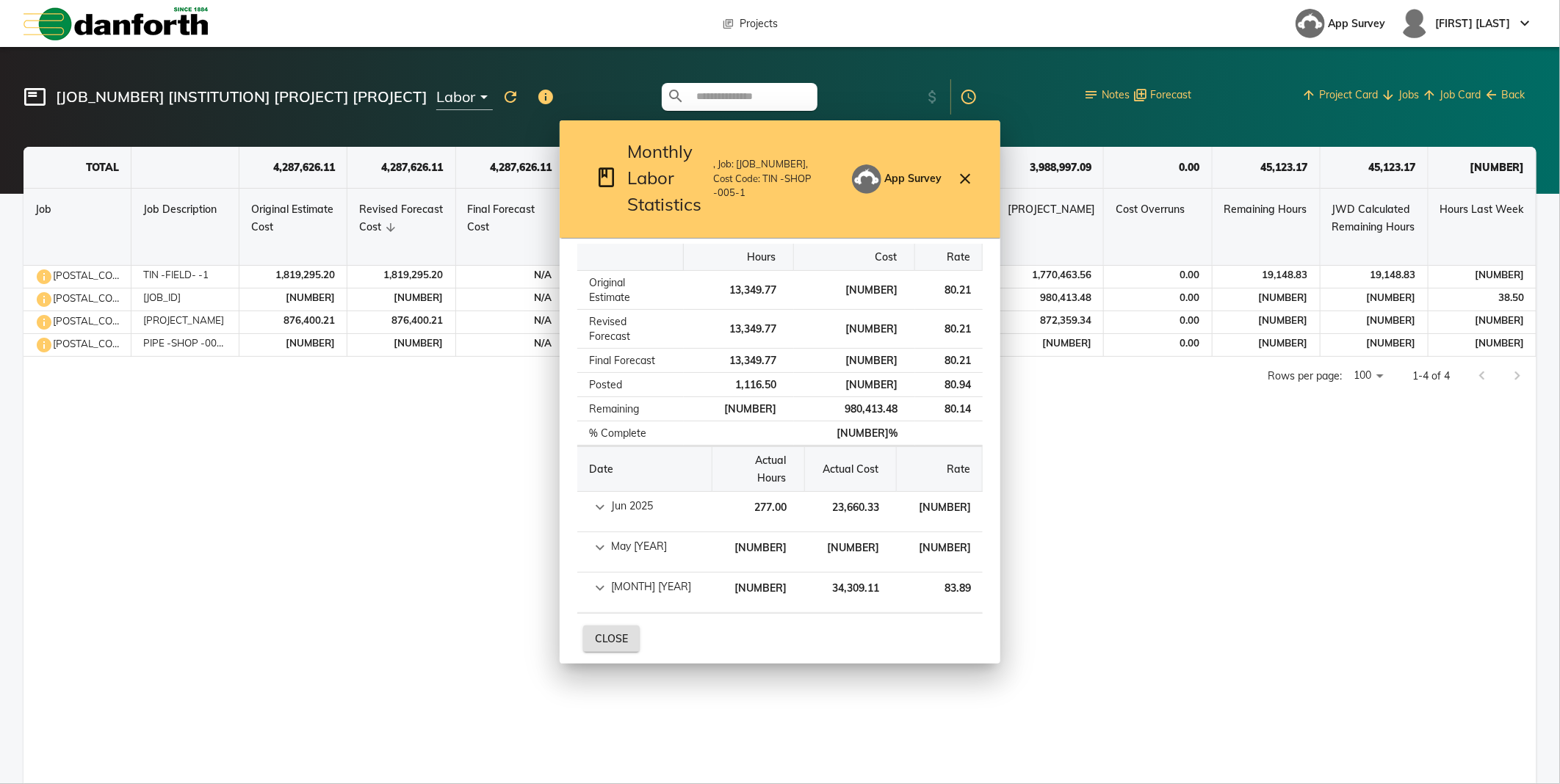 click on "book Monthly Labor Statistics book Monthly Labor Statistics , Job: 90318-100 , Cost Code: TIN  -SHOP -005-1 App Survey close Hours Cost Rate Original Estimate 13,349.77 1,070,785.05 80.21 Revised Forecast 13,349.77 1,070,785.05 80.21 Final Forecast 13,349.77 1,070,785.05 80.21 Posted 1,116.50 90,371.57 80.94 Remaining 12,233.27 980,413.48 80.14 % Complete 8.44  % Overview Original Estimate Hours: 13,349.77 Cost: 1,070,785.05 Rate: 80.21 Revised Forecast Hours: 13,349.77 Cost: 1,070,785.05 Rate: 80.21 Final Forecast Hours: 13,349.77 Cost: 1,070,785.05 Rate: 80.21 Posted Hours: 1,116.50 Cost: 90,371.57 Rate: 80.94 Remaining Hours: 12,233.27 Cost: 980,413.48 Rate: 80.14 % Complete:   8.44  % Date Actual Hours Actual Cost Rate Jun 2025 277.00 23,660.33 85.42 May 2025 430.50 32,402.13 75.27 Apr 2025 409.00 34,309.11 83.89 Jun 2025 May 2025 Apr 2025 Close" at bounding box center [780, 392] 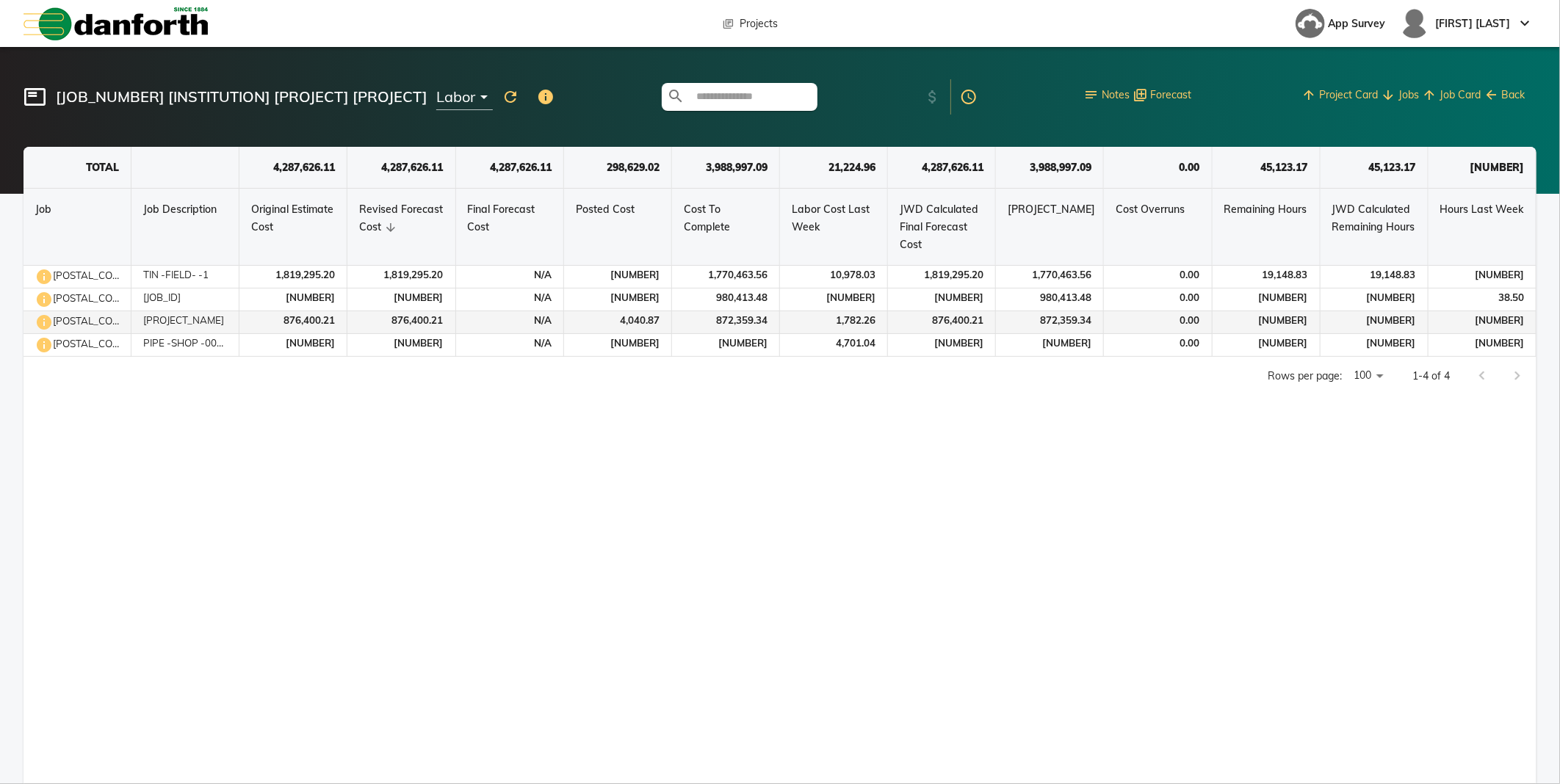 click at bounding box center (44, 277) 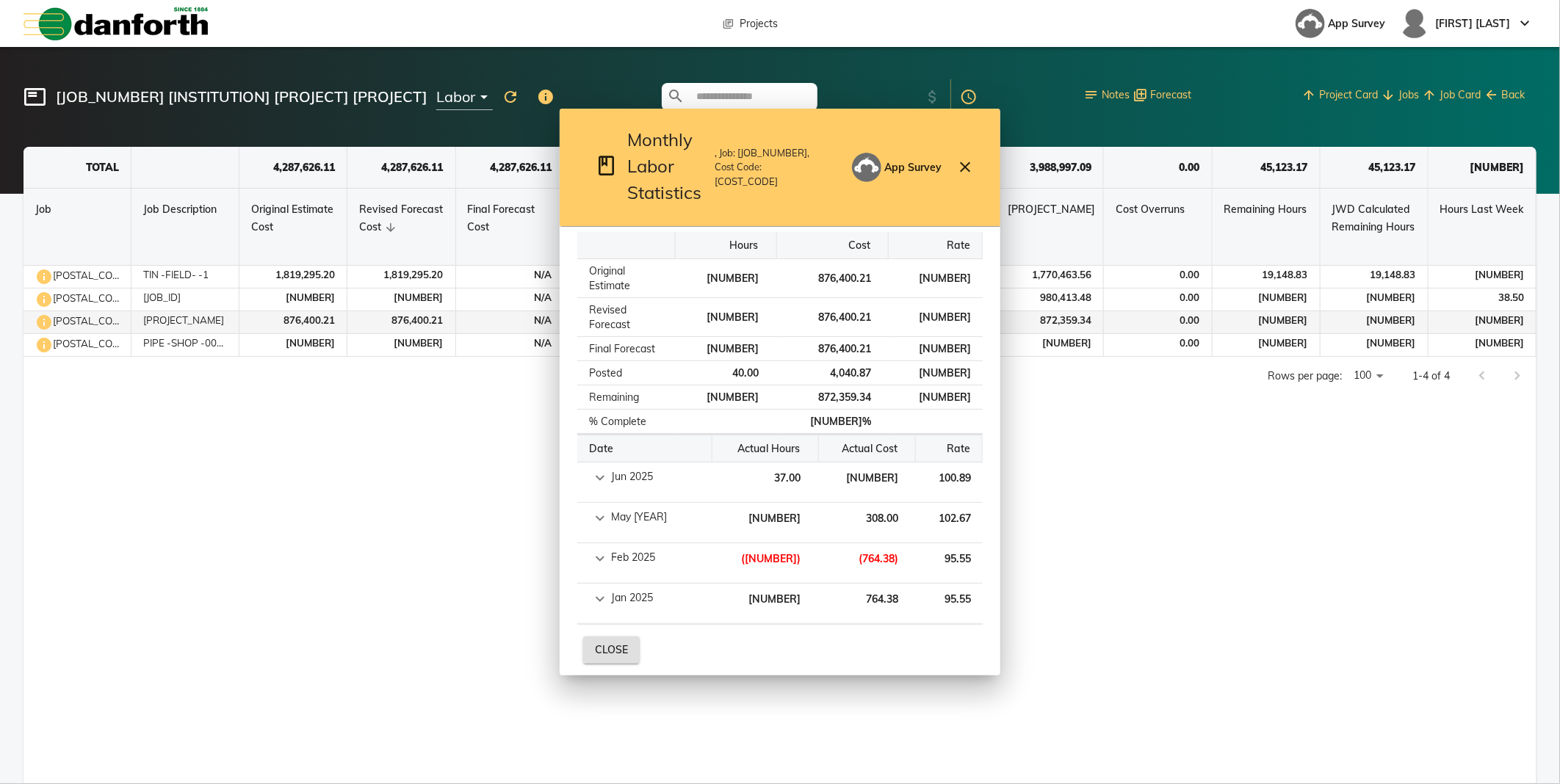 click on "Date Actual Hours Actual Cost Rate Jun [DATE] [NUMBER] [NUMBER] [NUMBER] May [DATE] [NUMBER] [NUMBER] [NUMBER] Feb [DATE] ( [NUMBER] ) ( [NUMBER] ) [NUMBER] Jan [DATE] [NUMBER] [NUMBER] [NUMBER] Jun [DATE] May [DATE] Feb [DATE] Jan [DATE] Close" at bounding box center (780, 392) 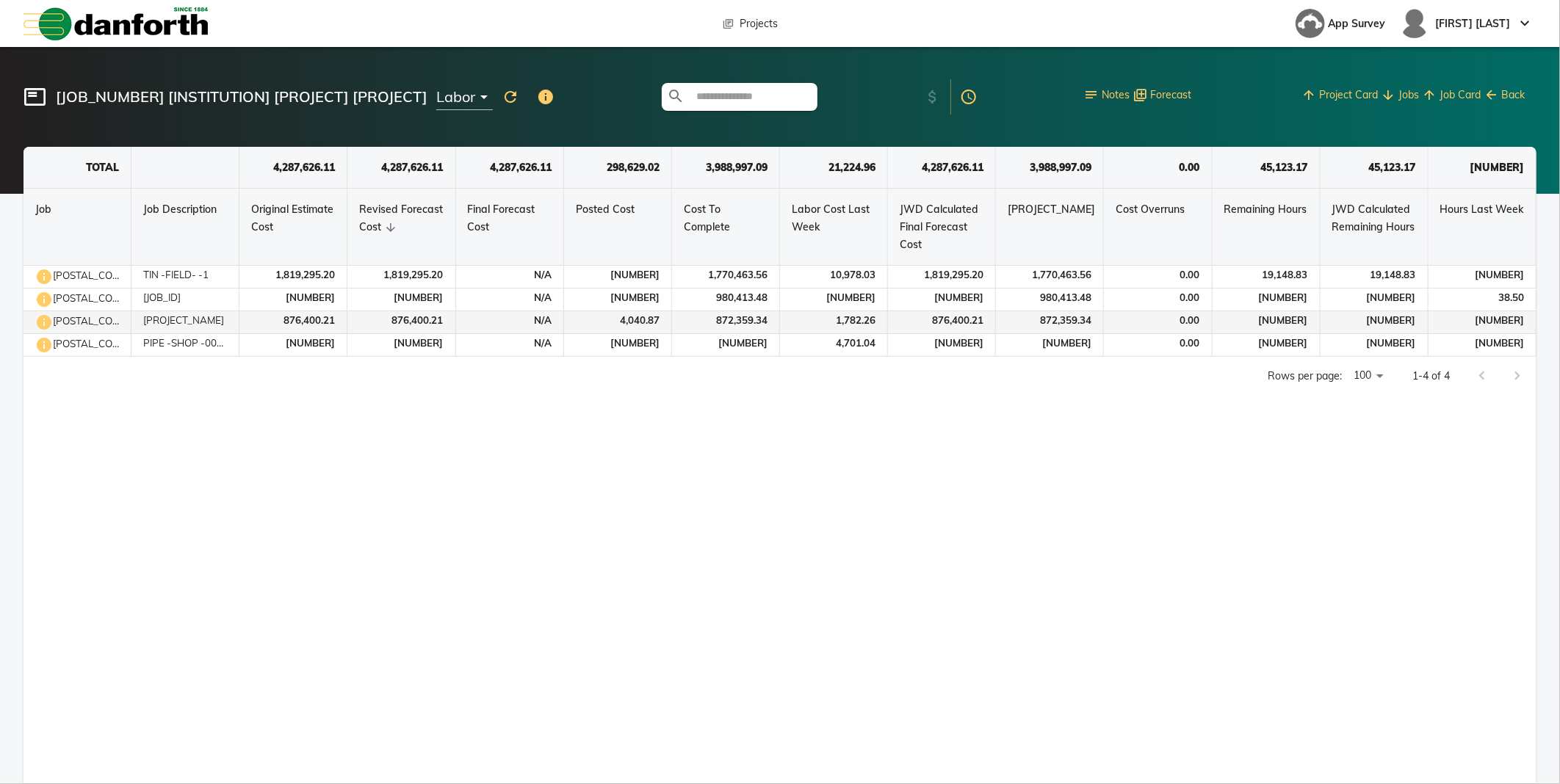 click at bounding box center (44, 277) 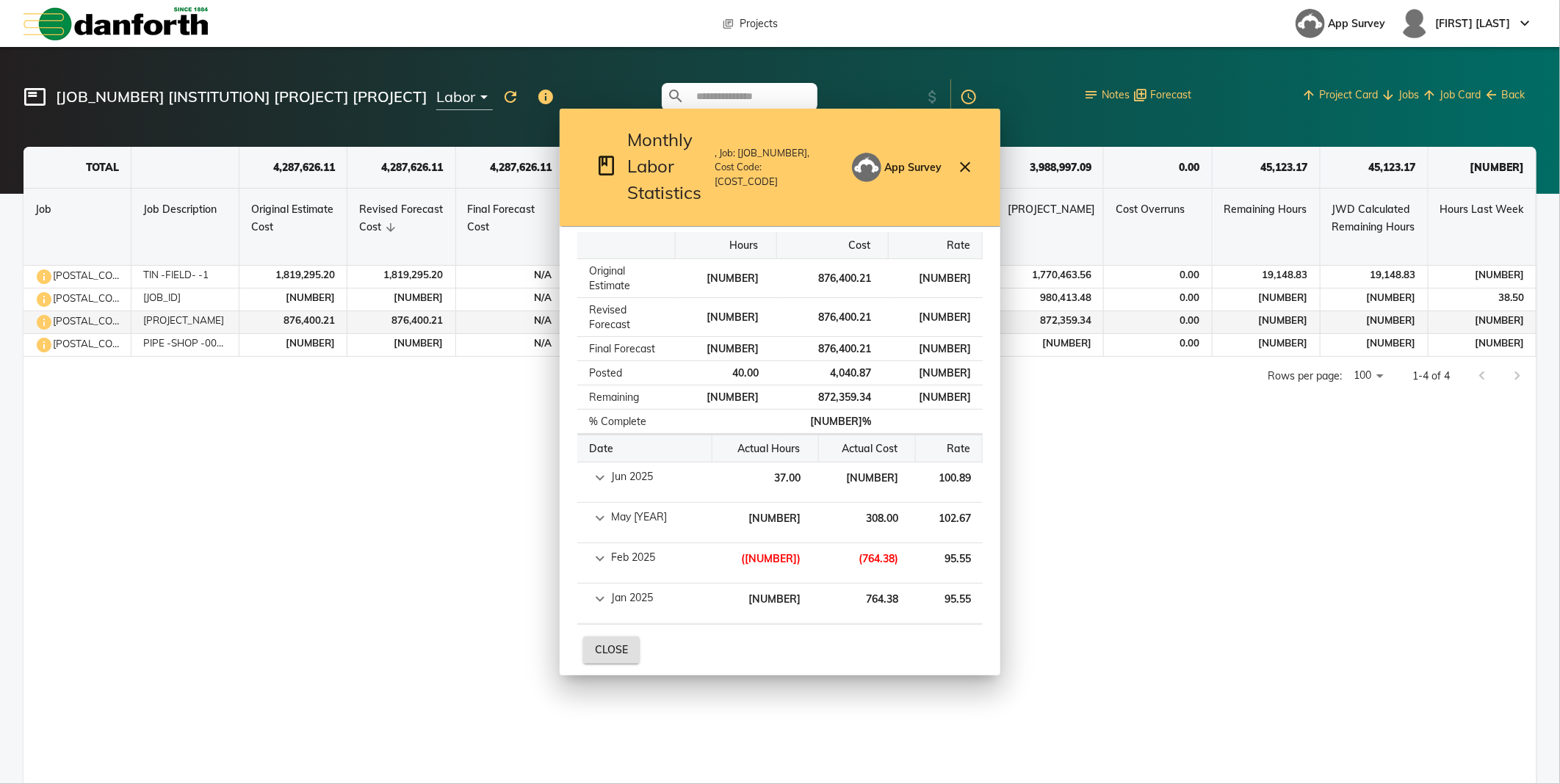 click on "Date Actual Hours Actual Cost Rate Jun [DATE] [NUMBER] [NUMBER] [NUMBER] May [DATE] [NUMBER] [NUMBER] [NUMBER] Feb [DATE] ( [NUMBER] ) ( [NUMBER] ) [NUMBER] Jan [DATE] [NUMBER] [NUMBER] [NUMBER] Jun [DATE] May [DATE] Feb [DATE] Jan [DATE] Close" at bounding box center [780, 392] 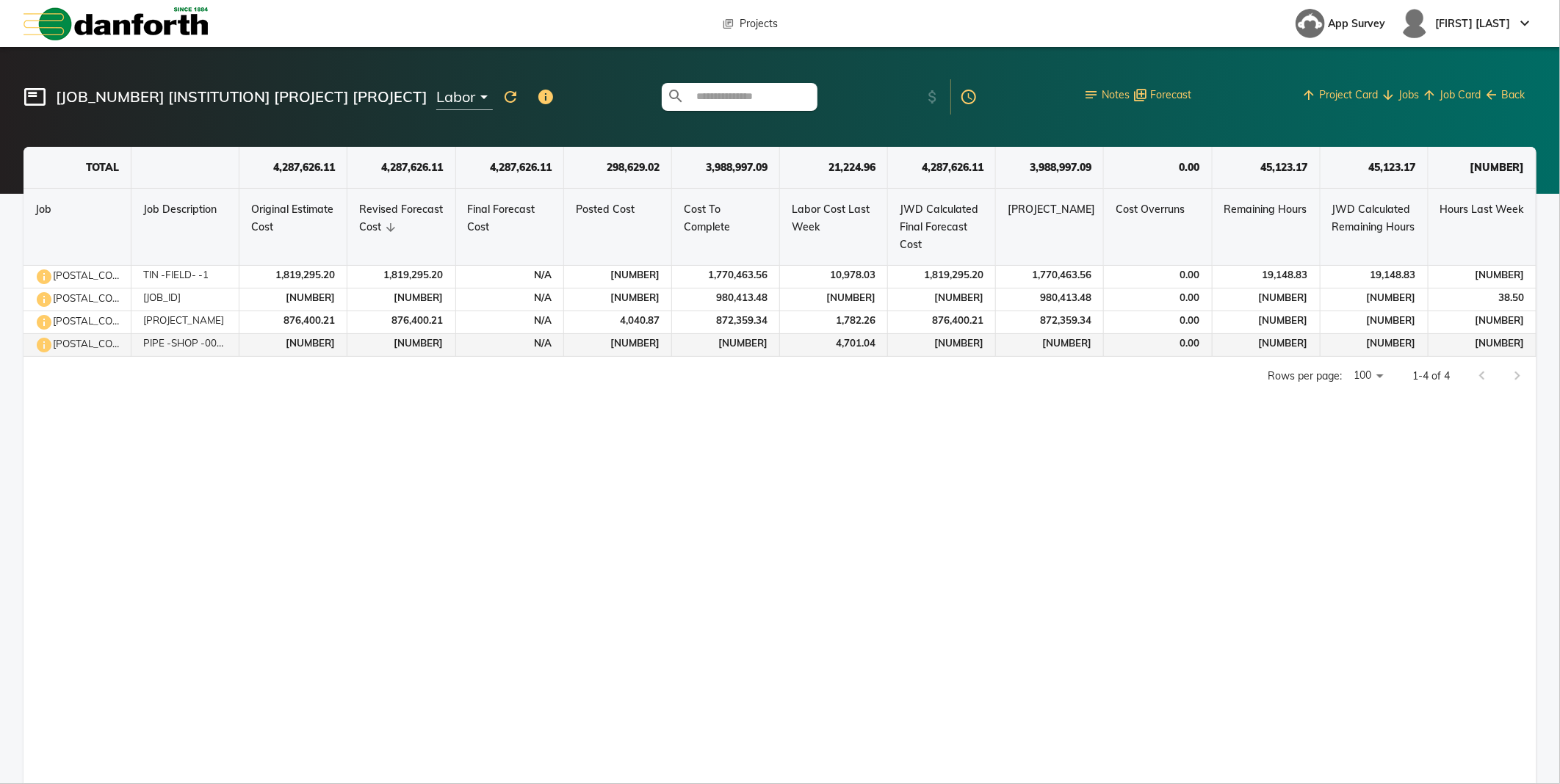 click at bounding box center [44, 277] 